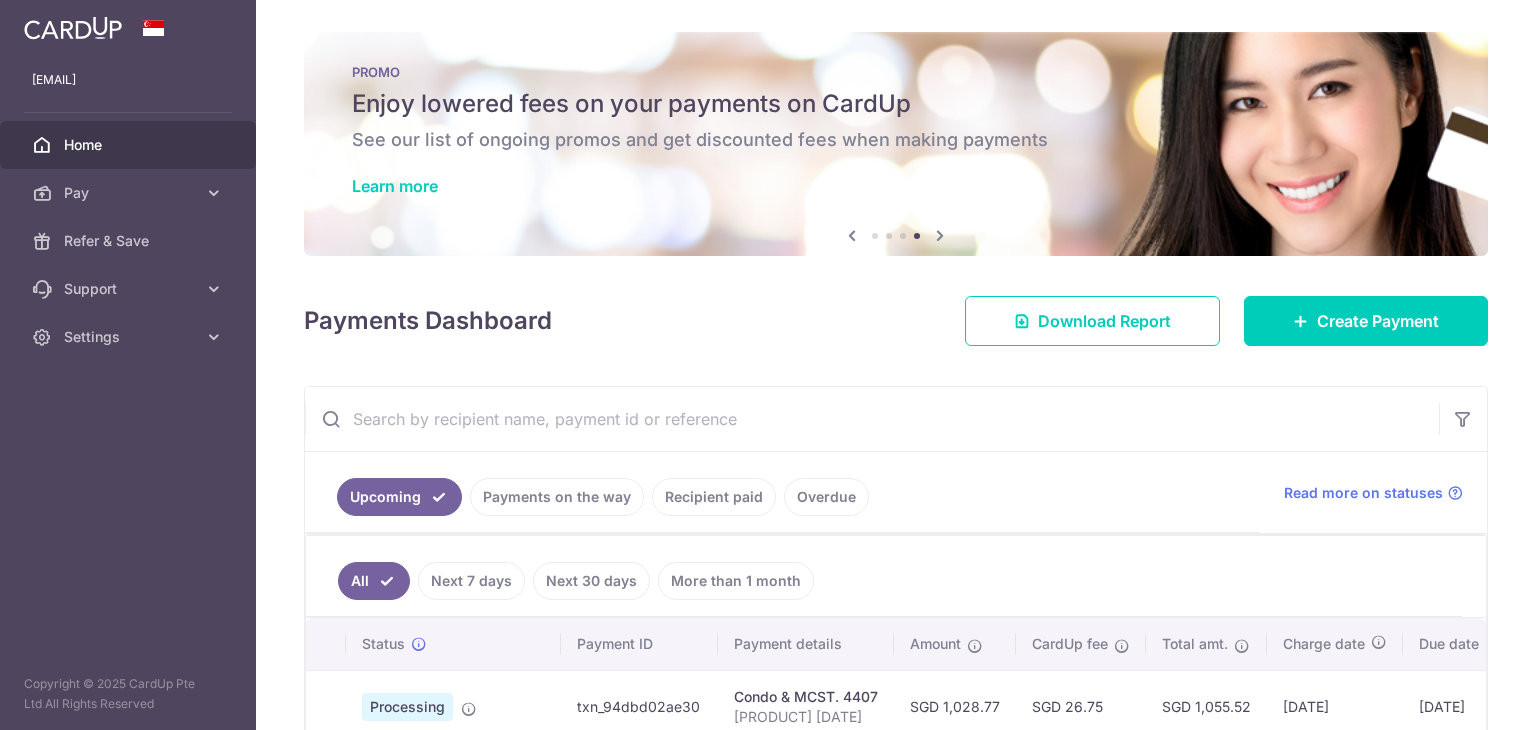 scroll, scrollTop: 0, scrollLeft: 0, axis: both 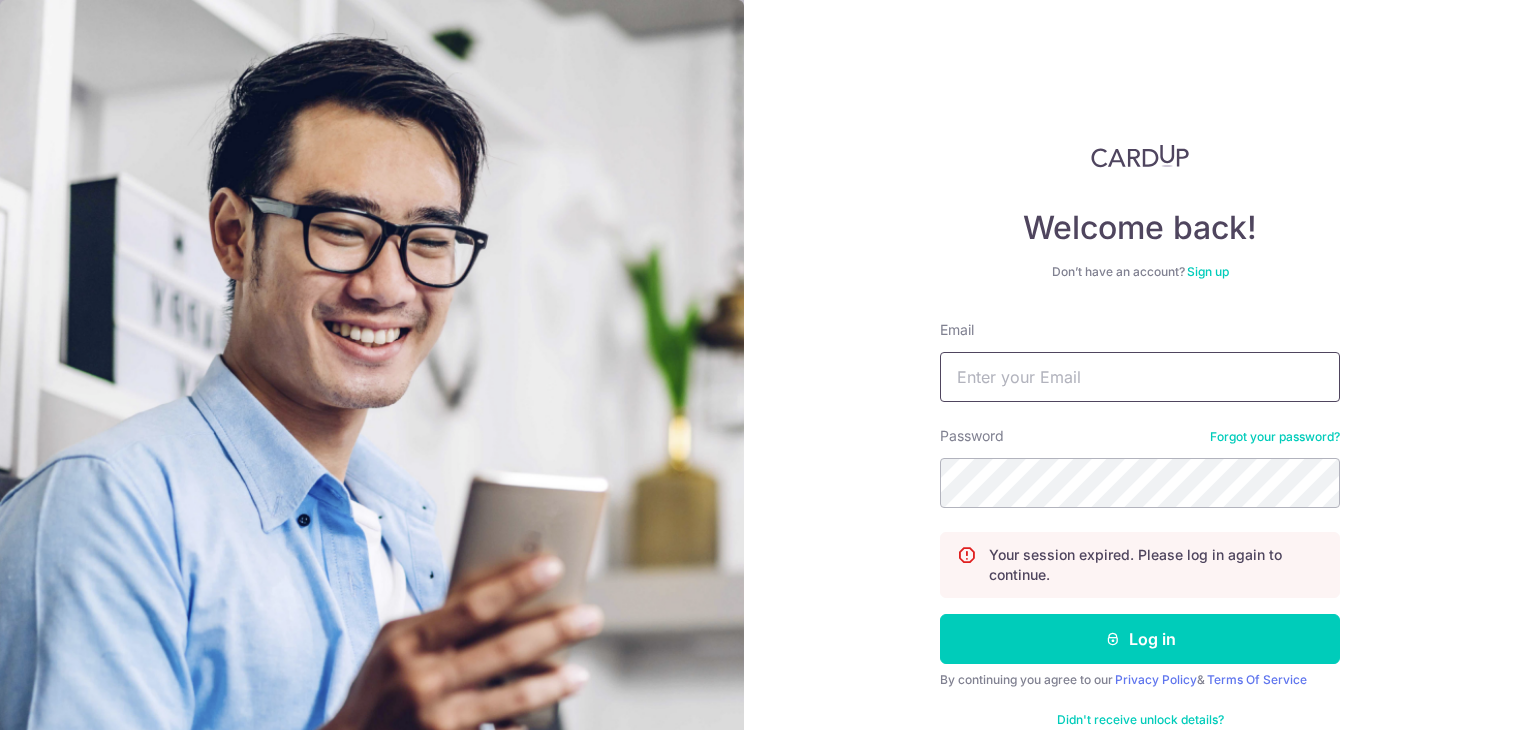 click on "Email" at bounding box center [1140, 377] 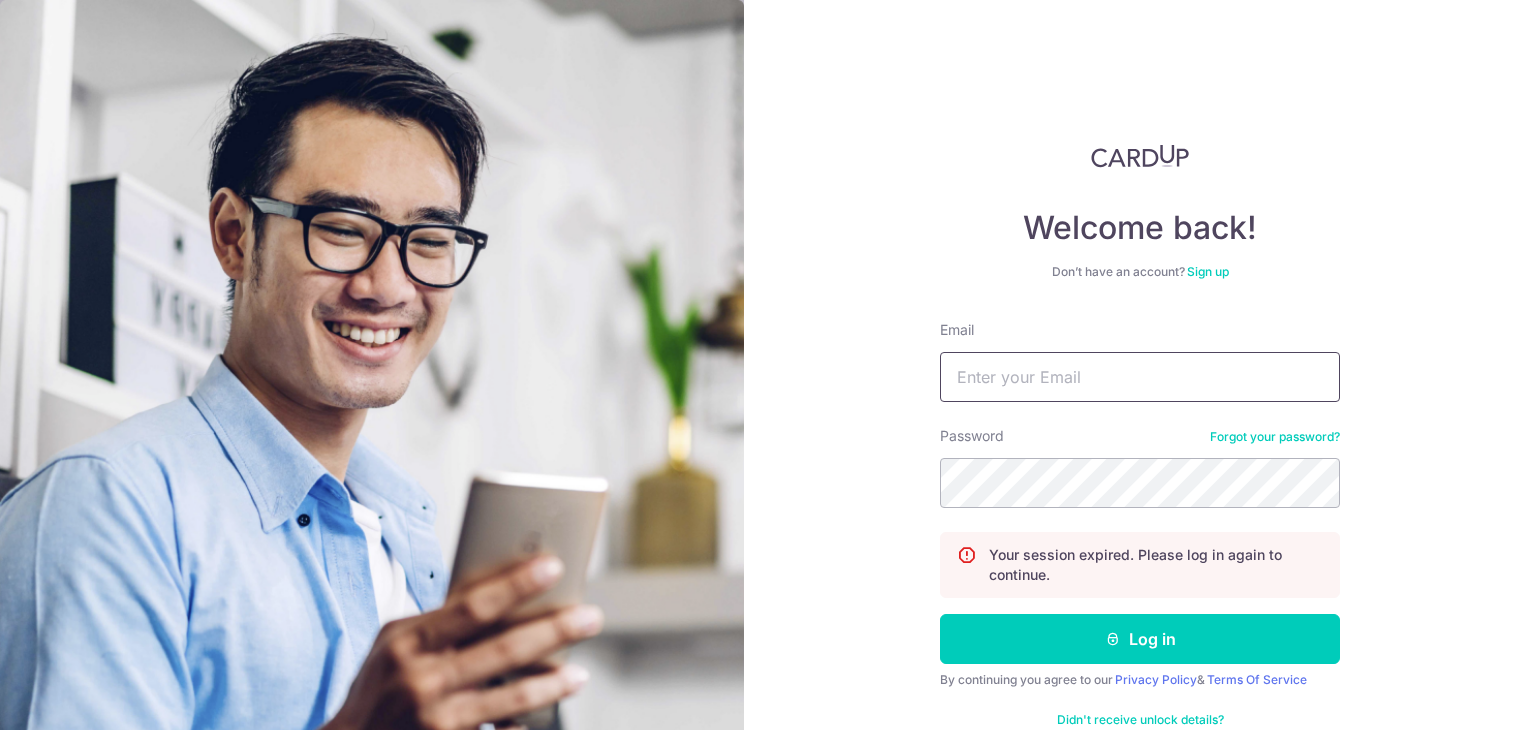 type on "[EMAIL]" 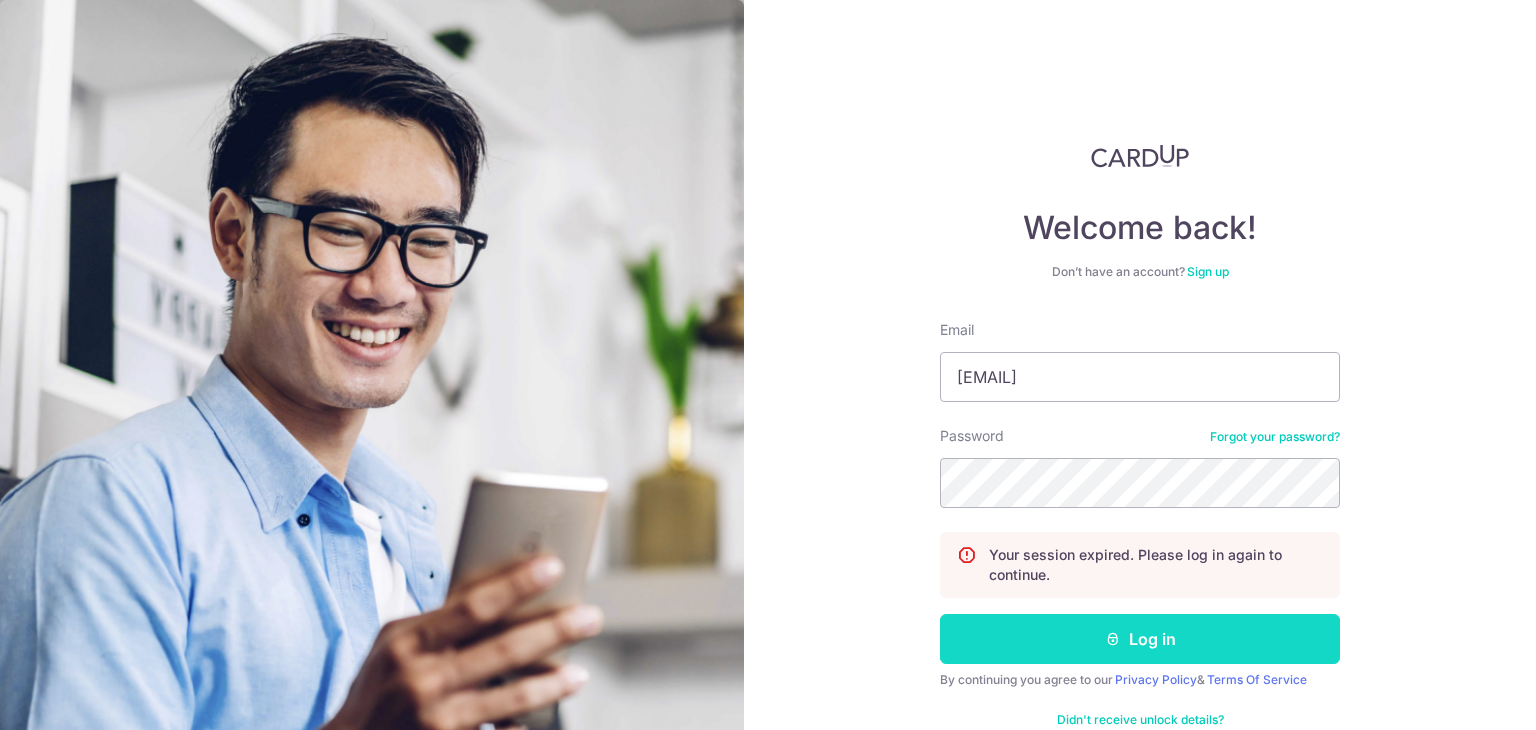click on "Log in" at bounding box center [1140, 639] 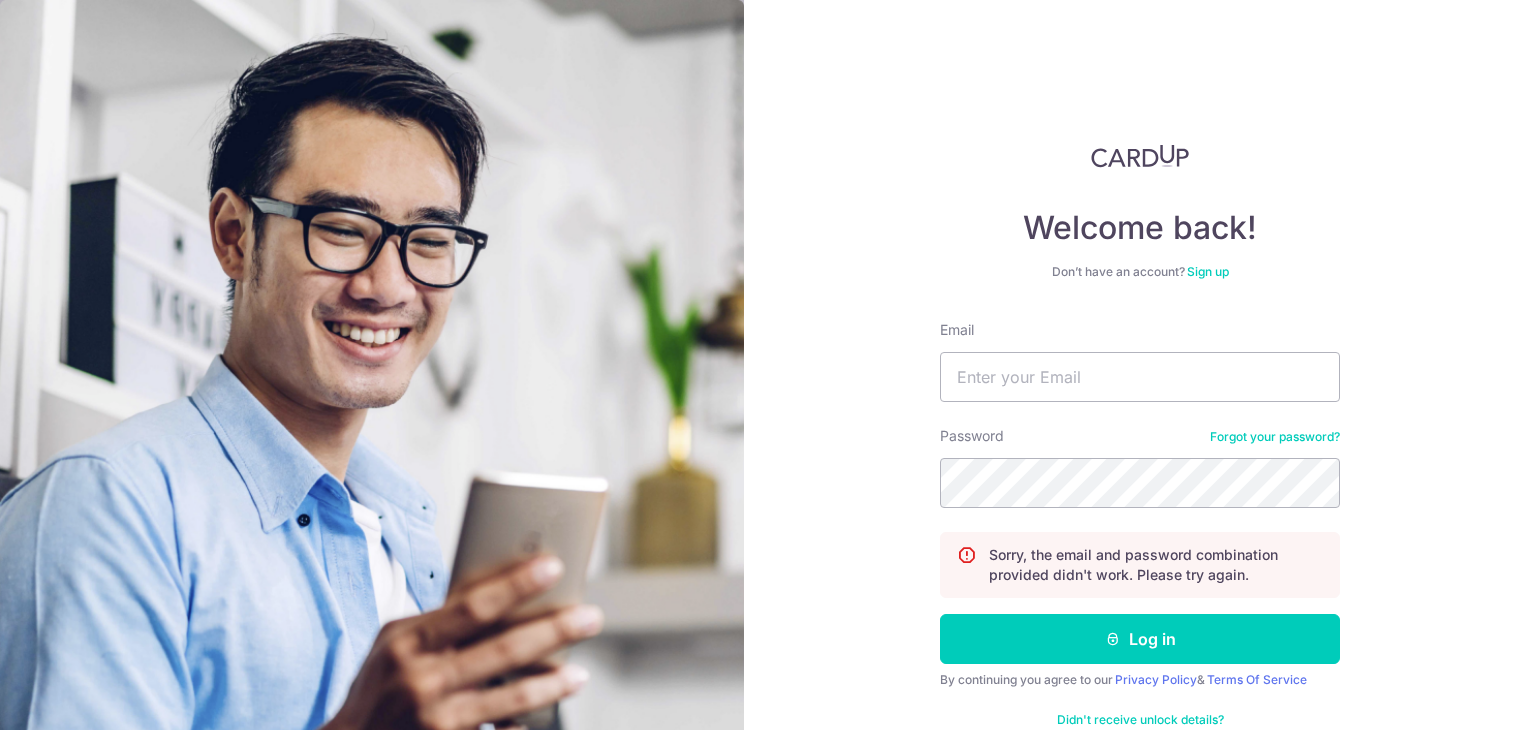 scroll, scrollTop: 0, scrollLeft: 0, axis: both 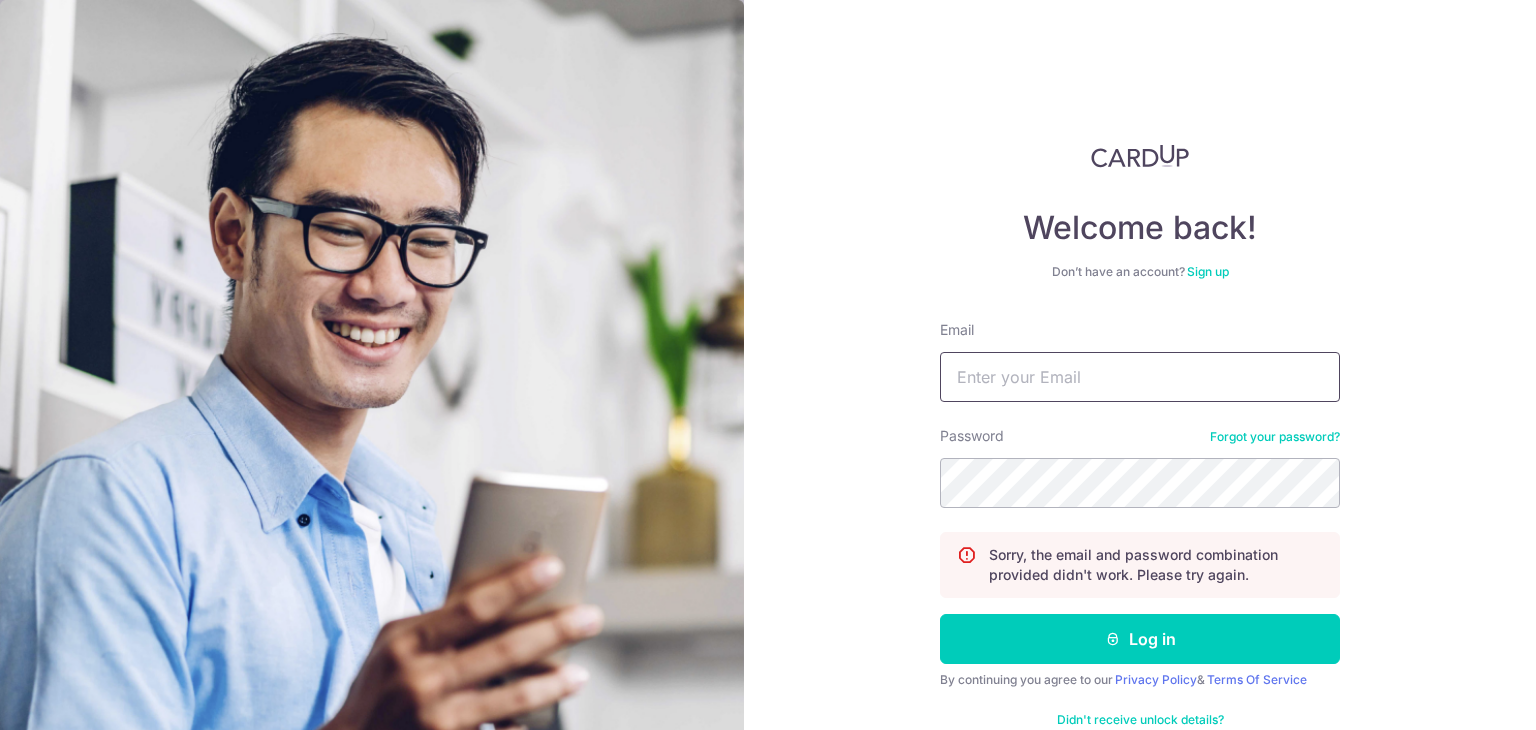 click on "Email" at bounding box center [1140, 377] 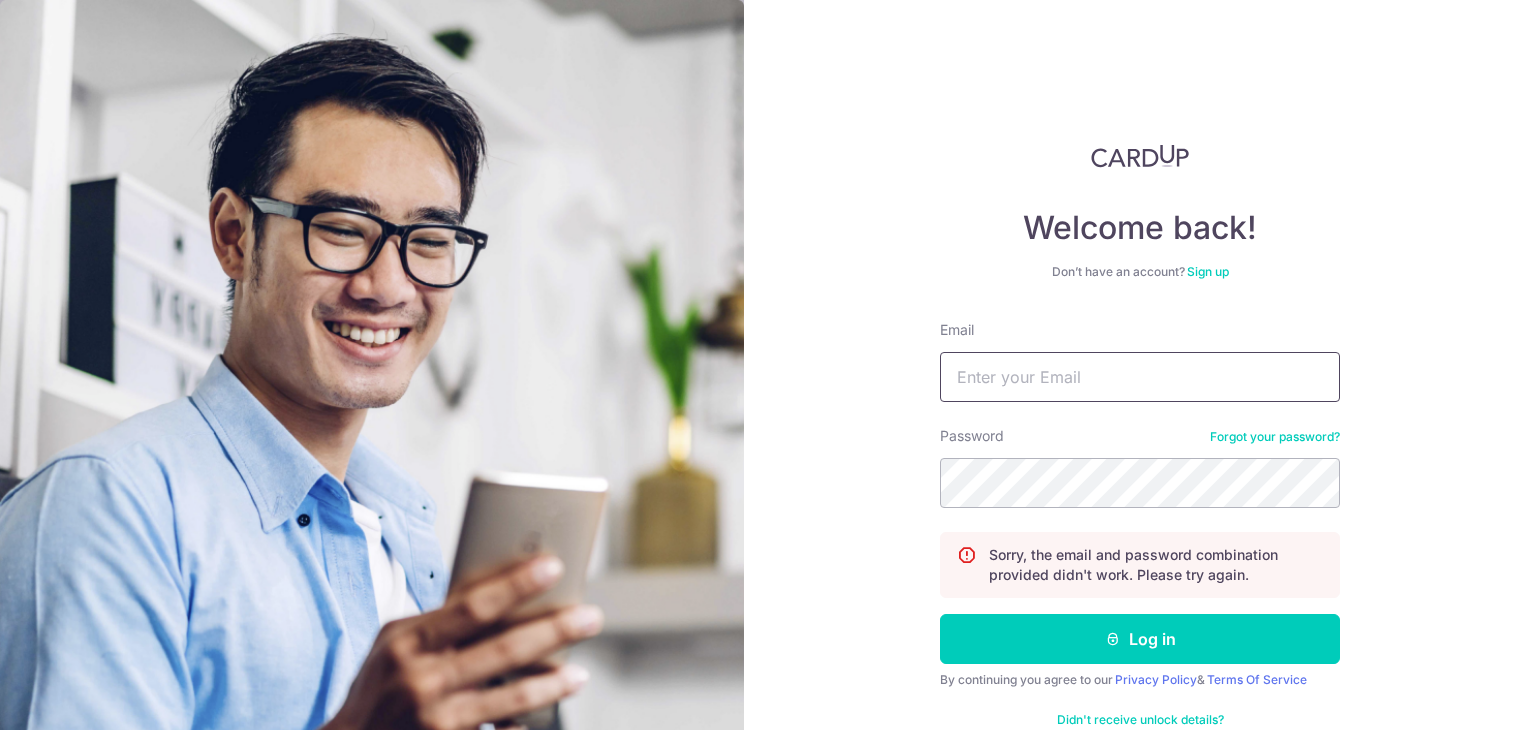 type on "[EMAIL]" 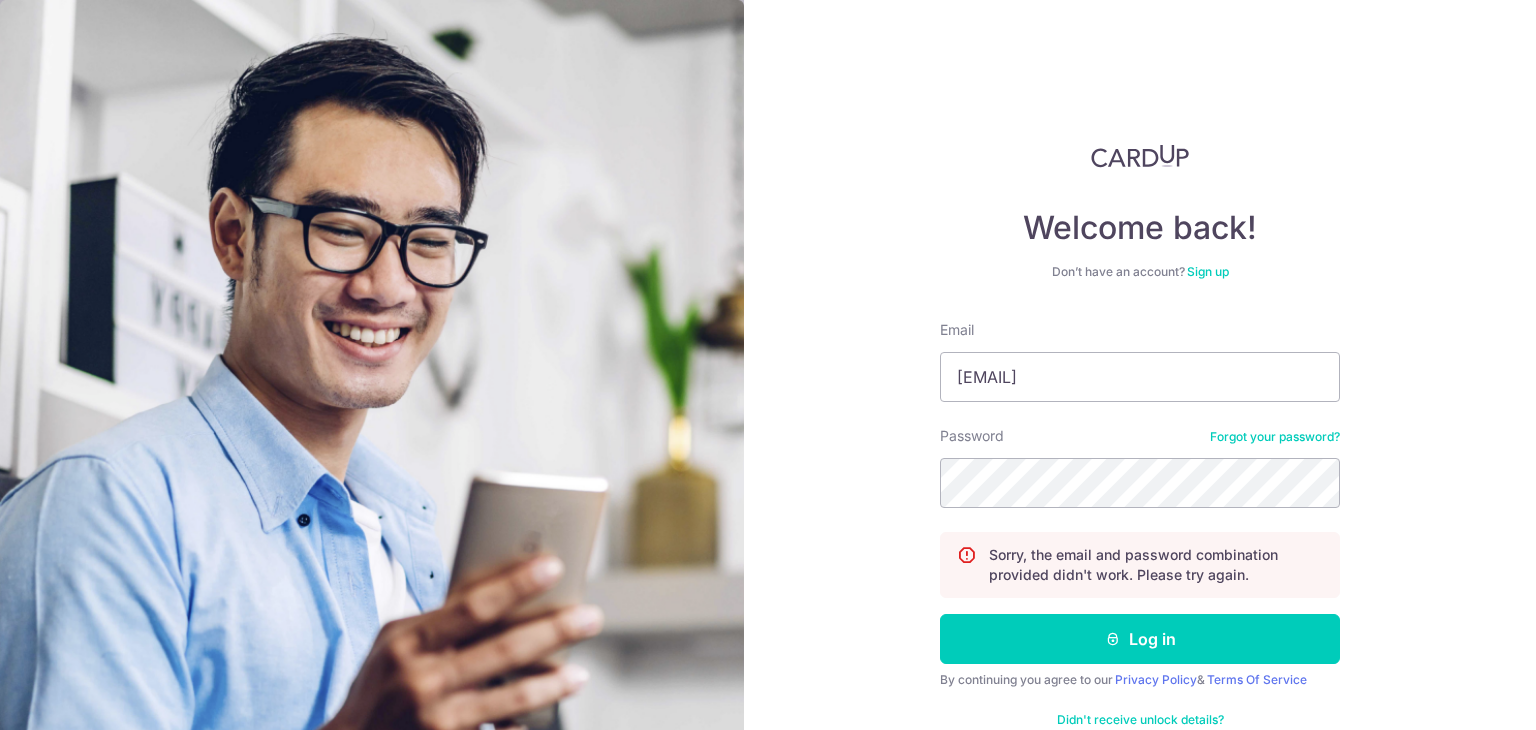 click on "Forgot your password?" at bounding box center (1275, 437) 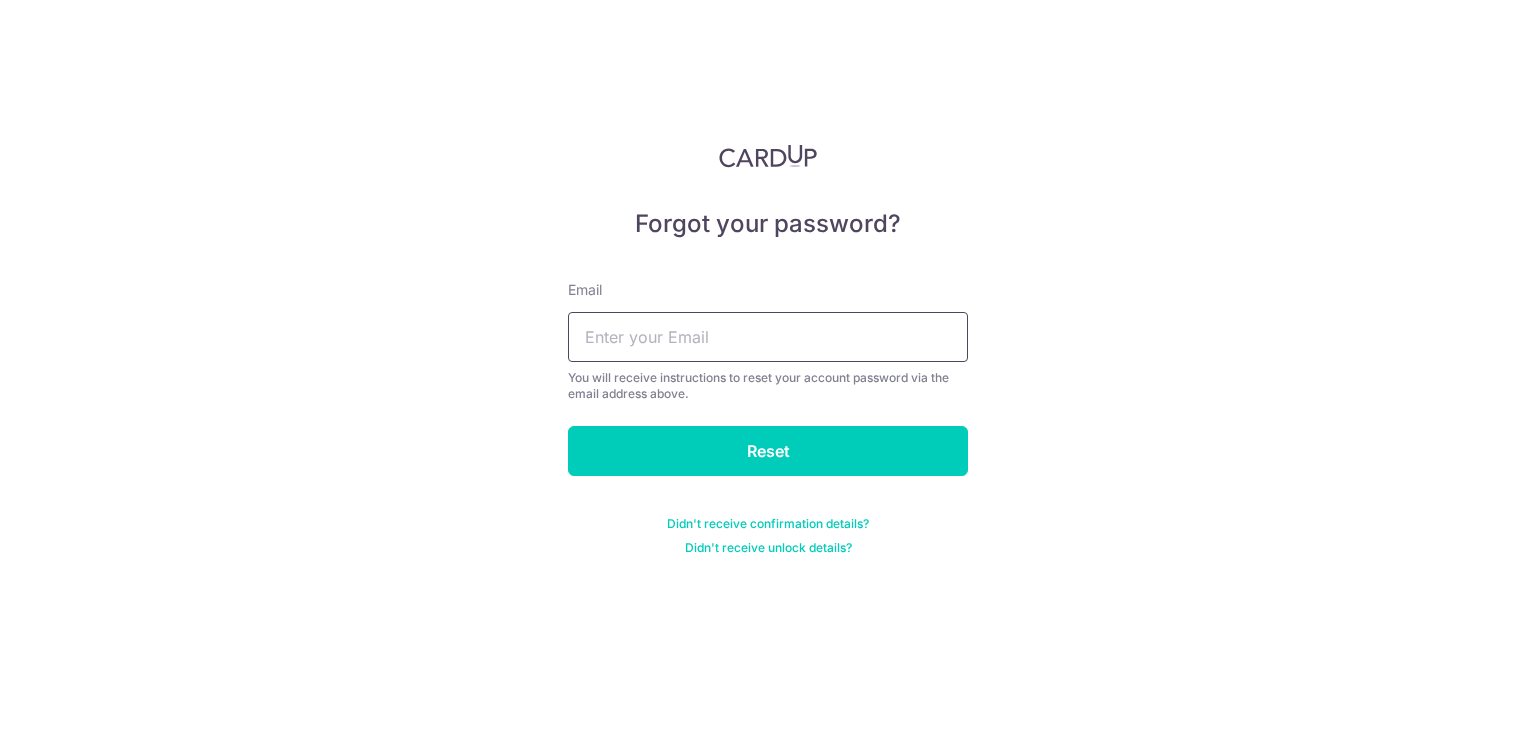 click at bounding box center (768, 337) 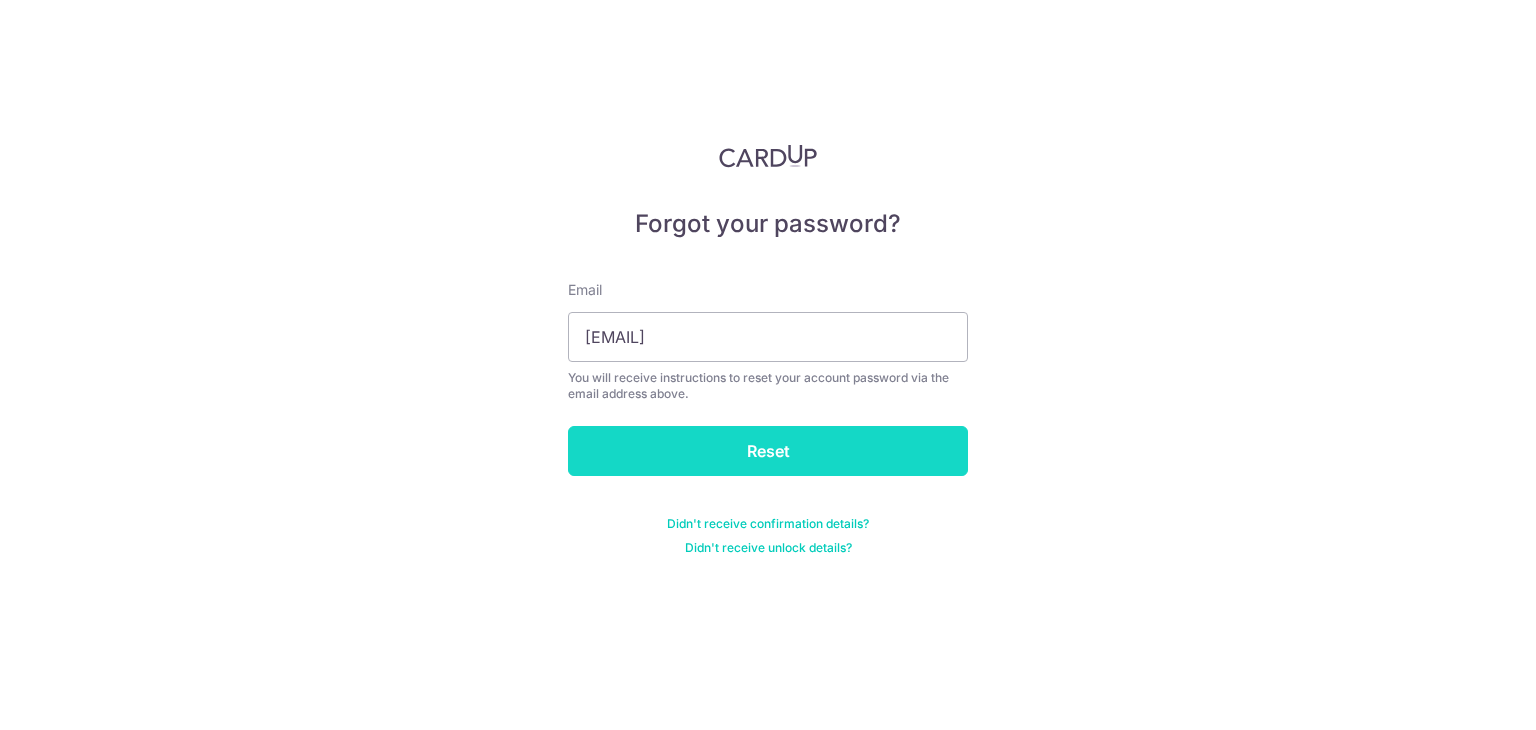click on "Reset" at bounding box center (768, 451) 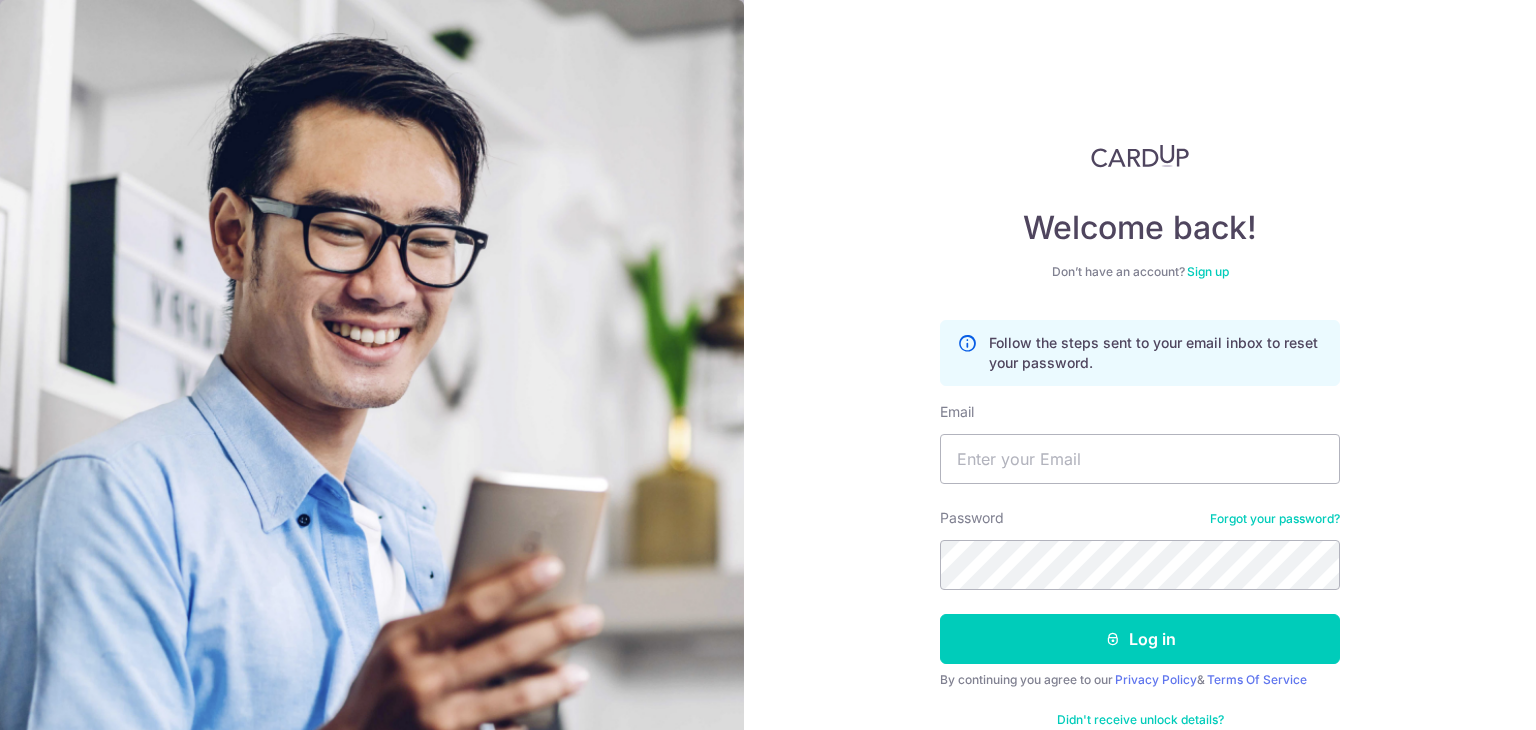 scroll, scrollTop: 0, scrollLeft: 0, axis: both 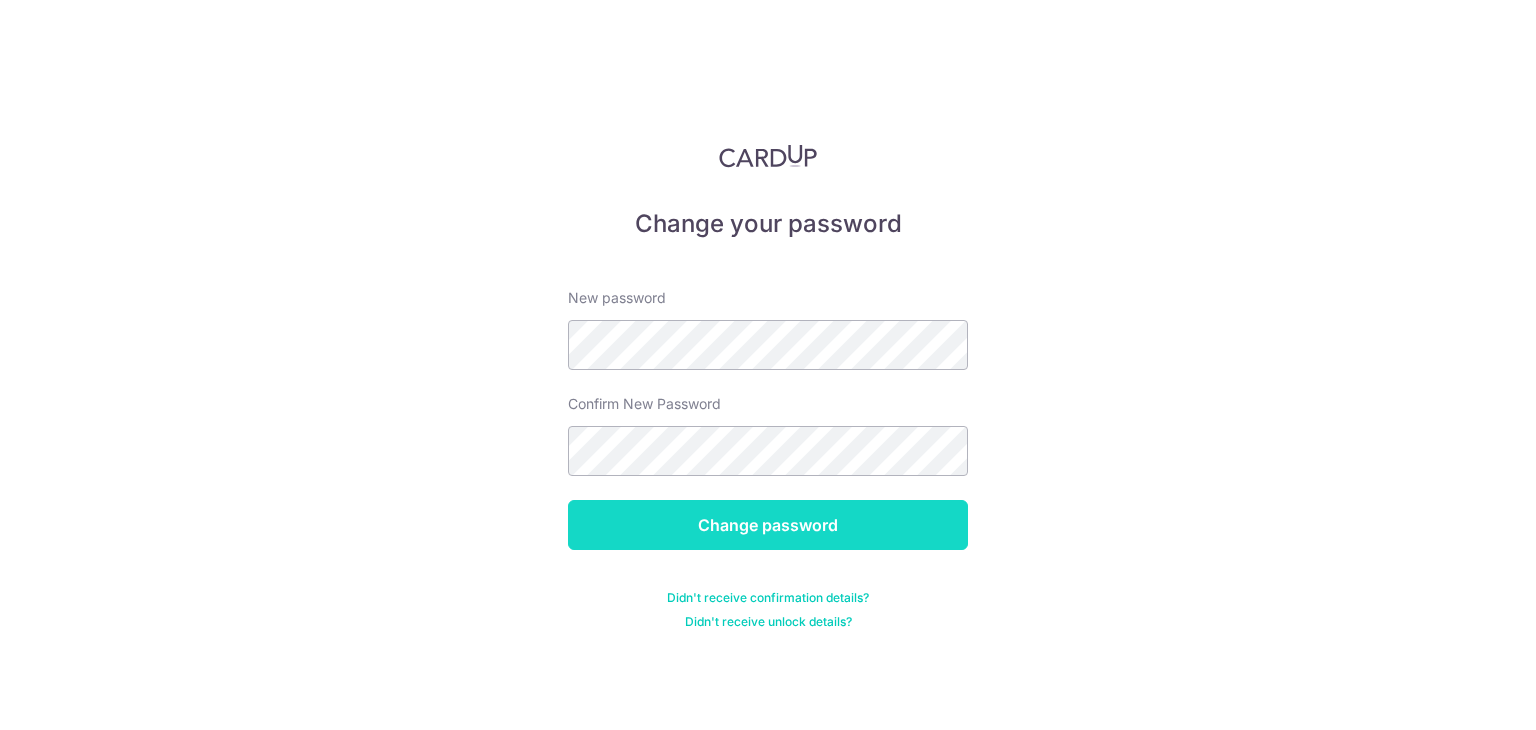 click on "Change password" at bounding box center [768, 525] 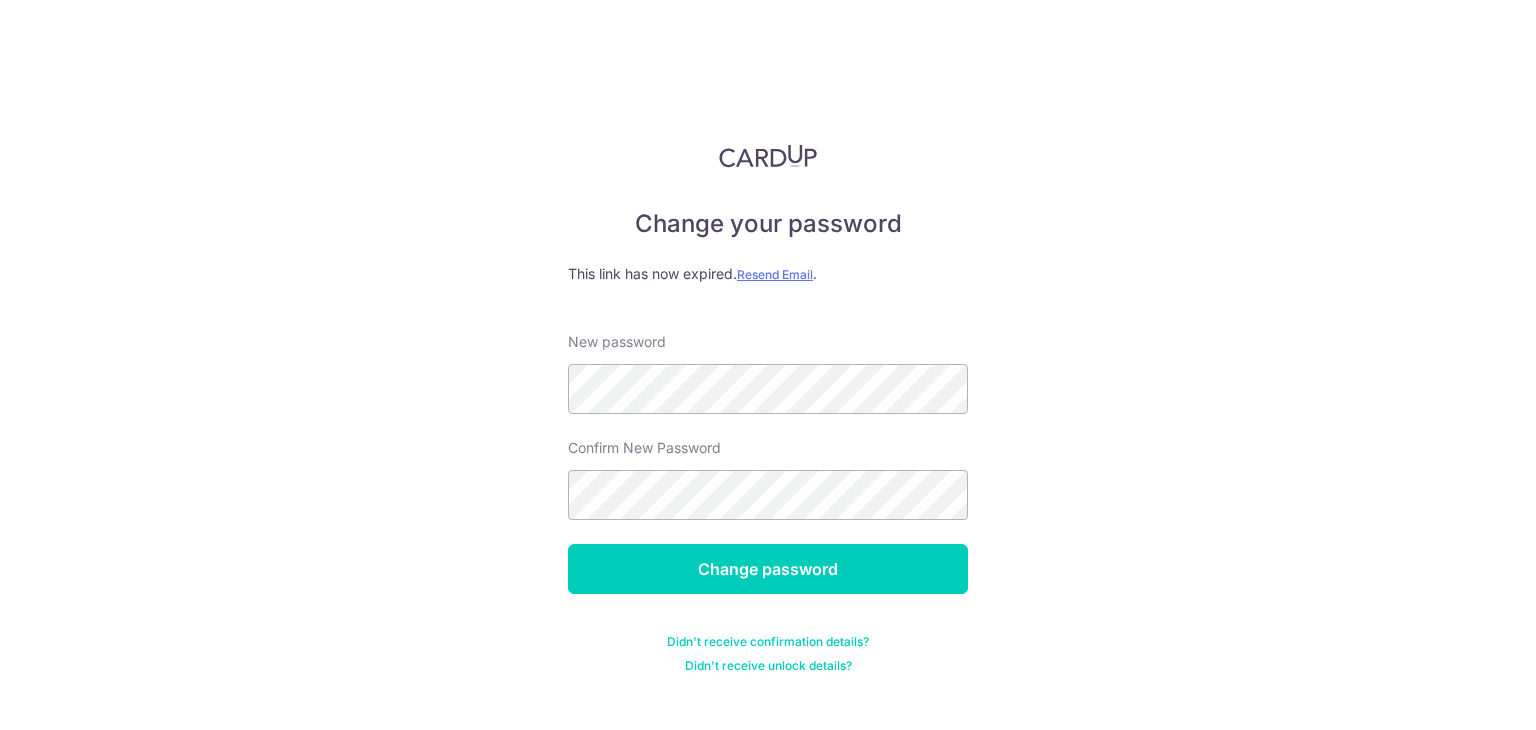 scroll, scrollTop: 0, scrollLeft: 0, axis: both 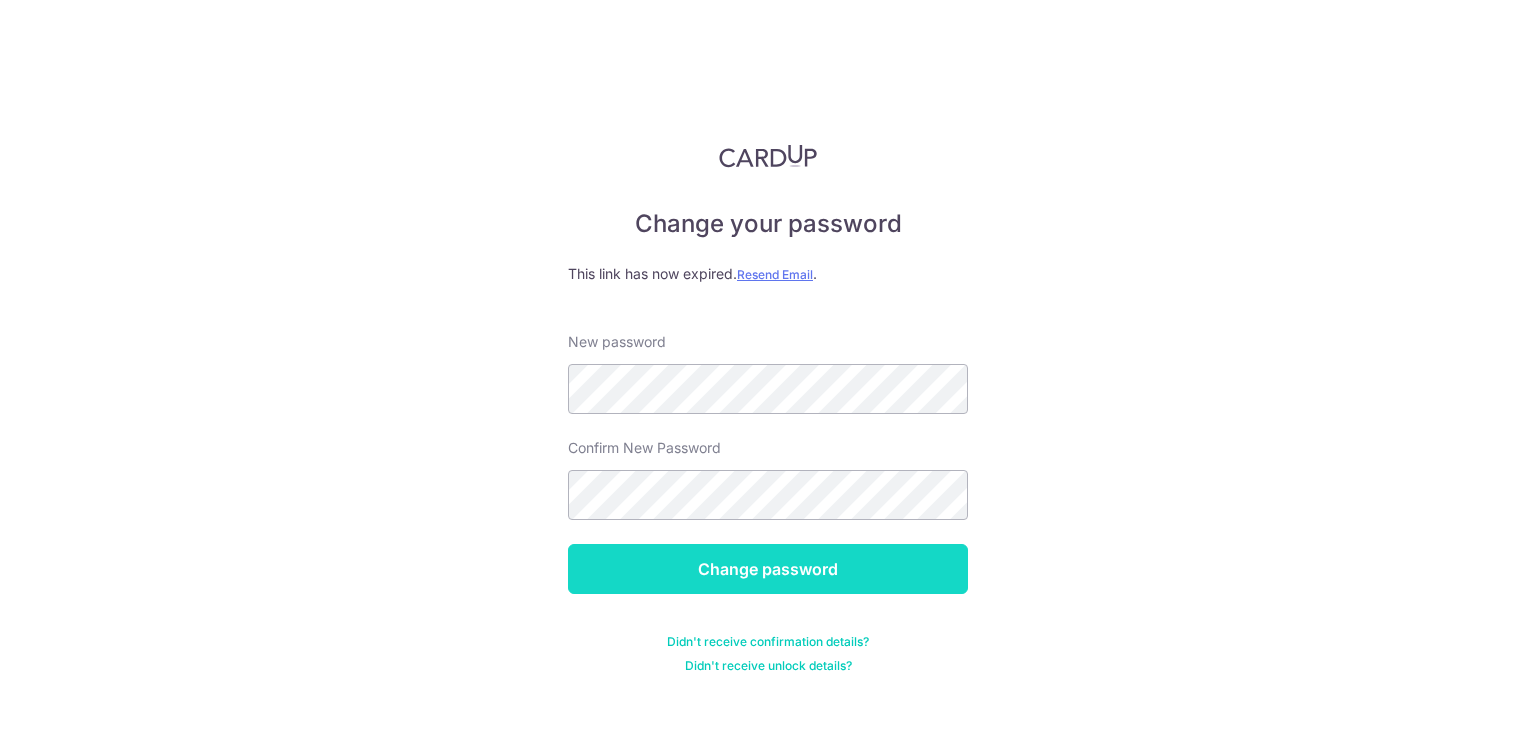click on "Change password" at bounding box center [768, 569] 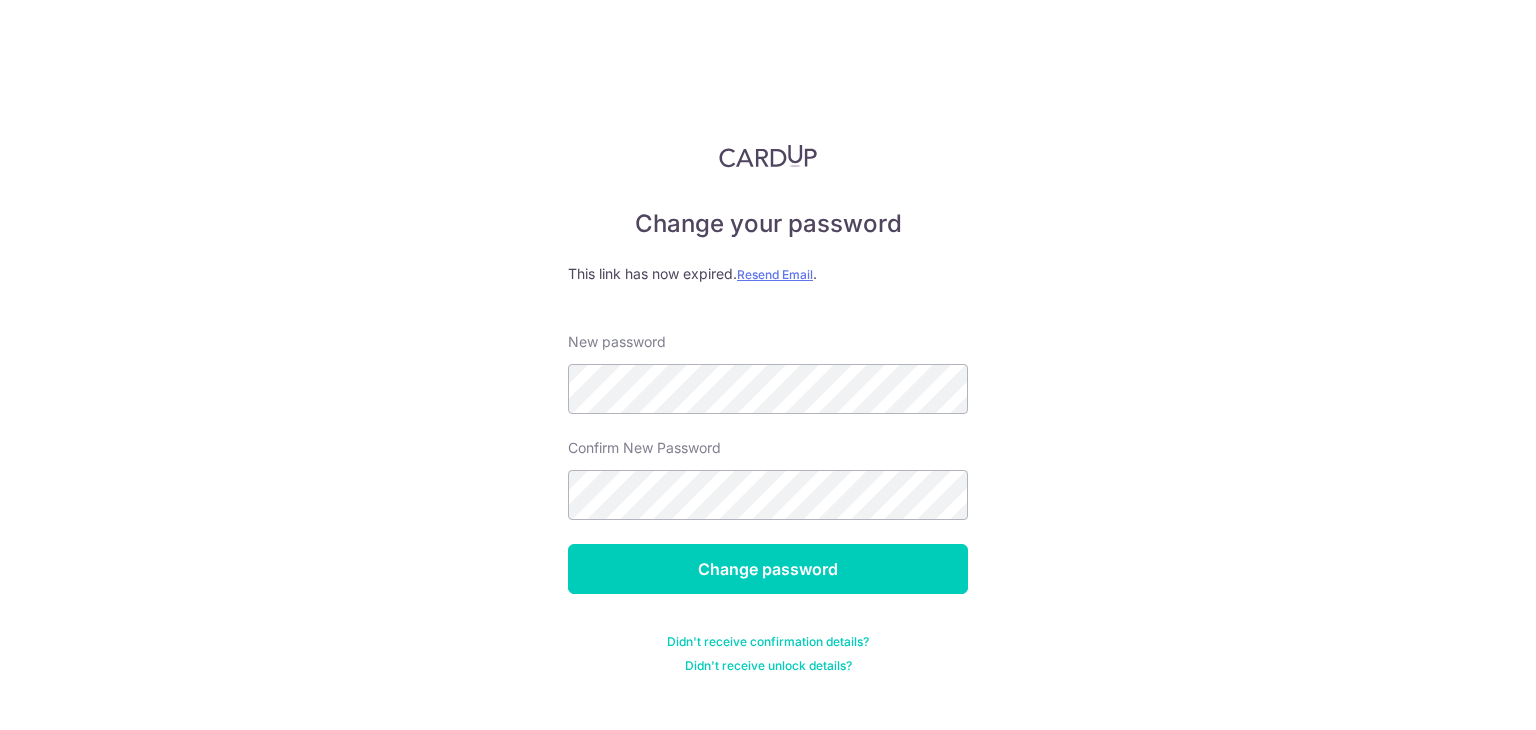 scroll, scrollTop: 0, scrollLeft: 0, axis: both 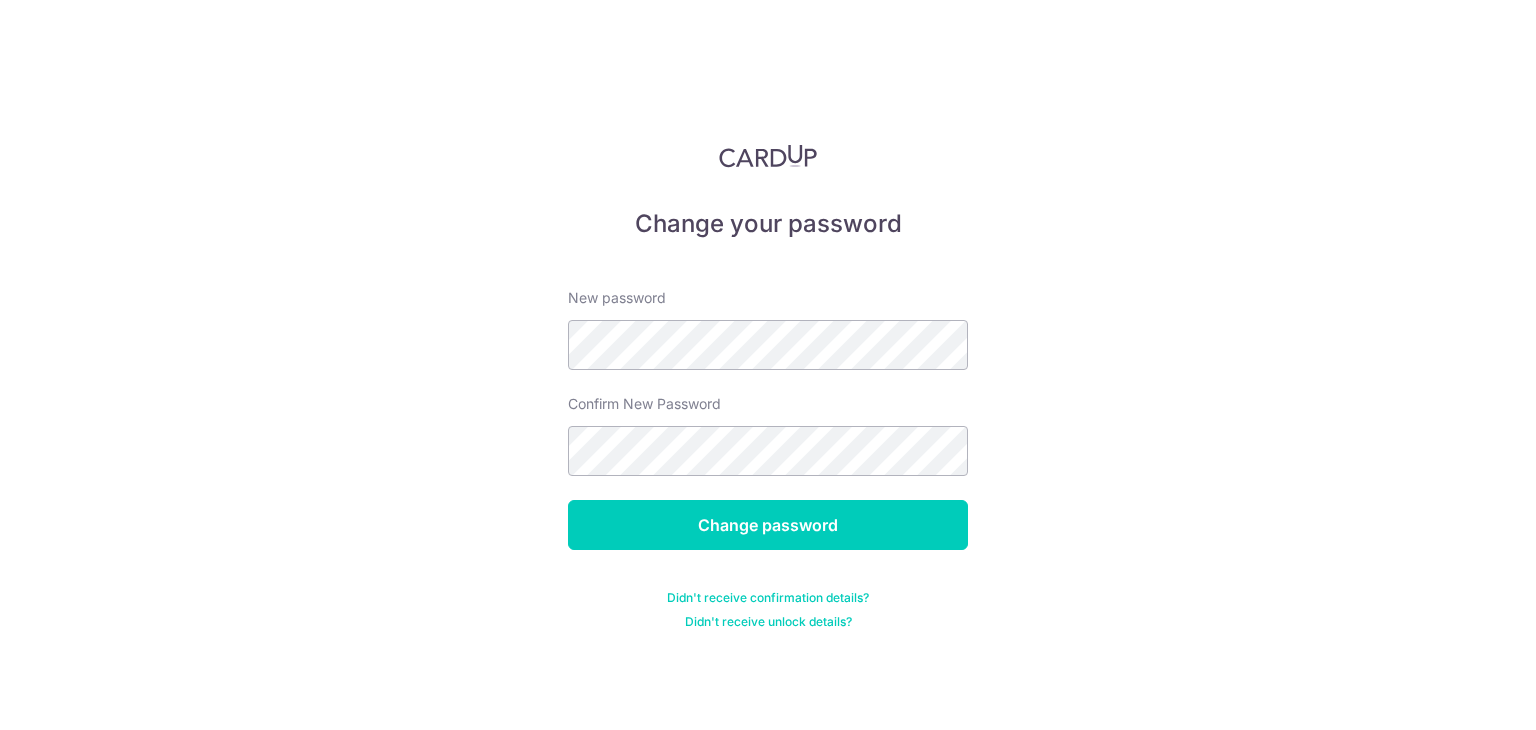 click on "Didn't receive unlock details?" at bounding box center (768, 622) 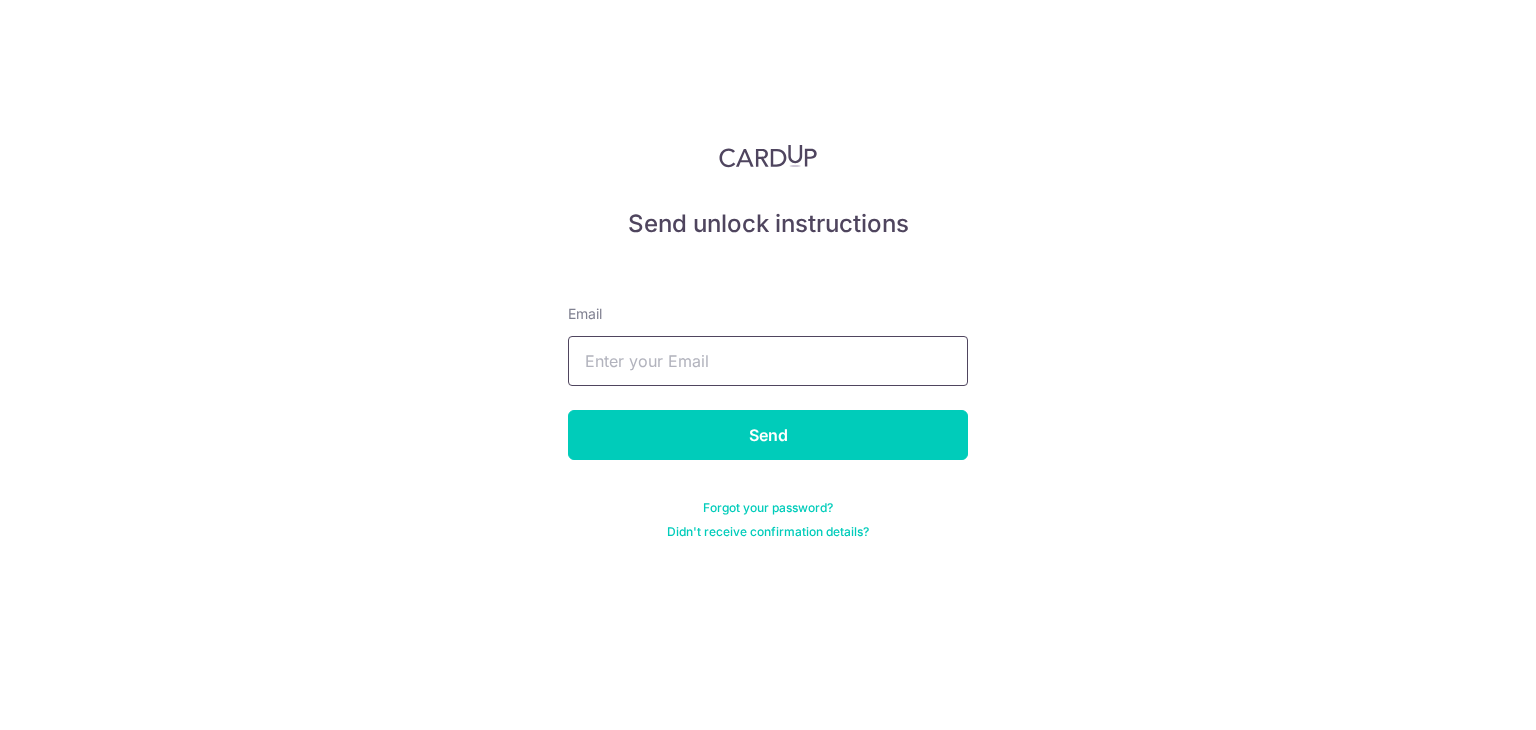 click at bounding box center (768, 361) 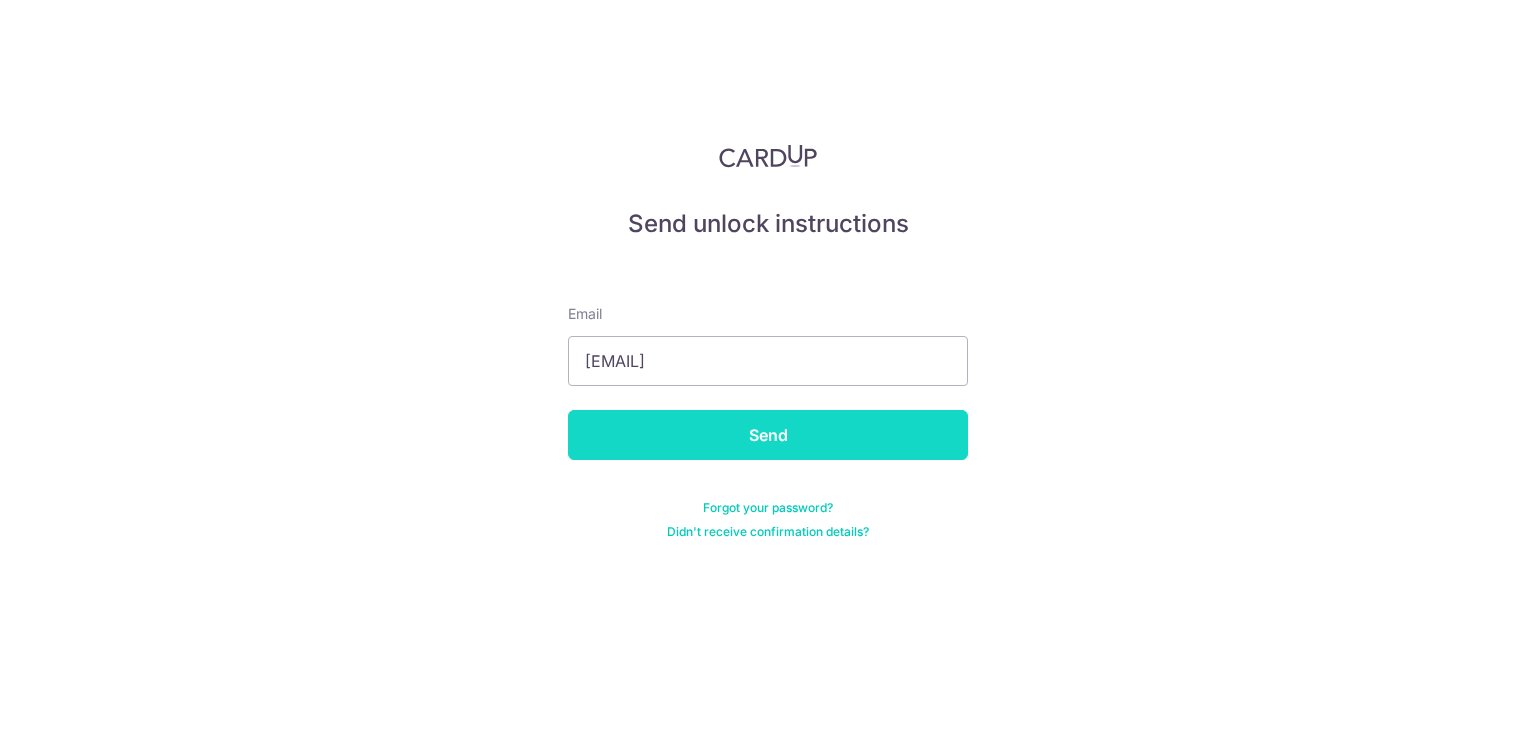 click on "Send" at bounding box center [768, 435] 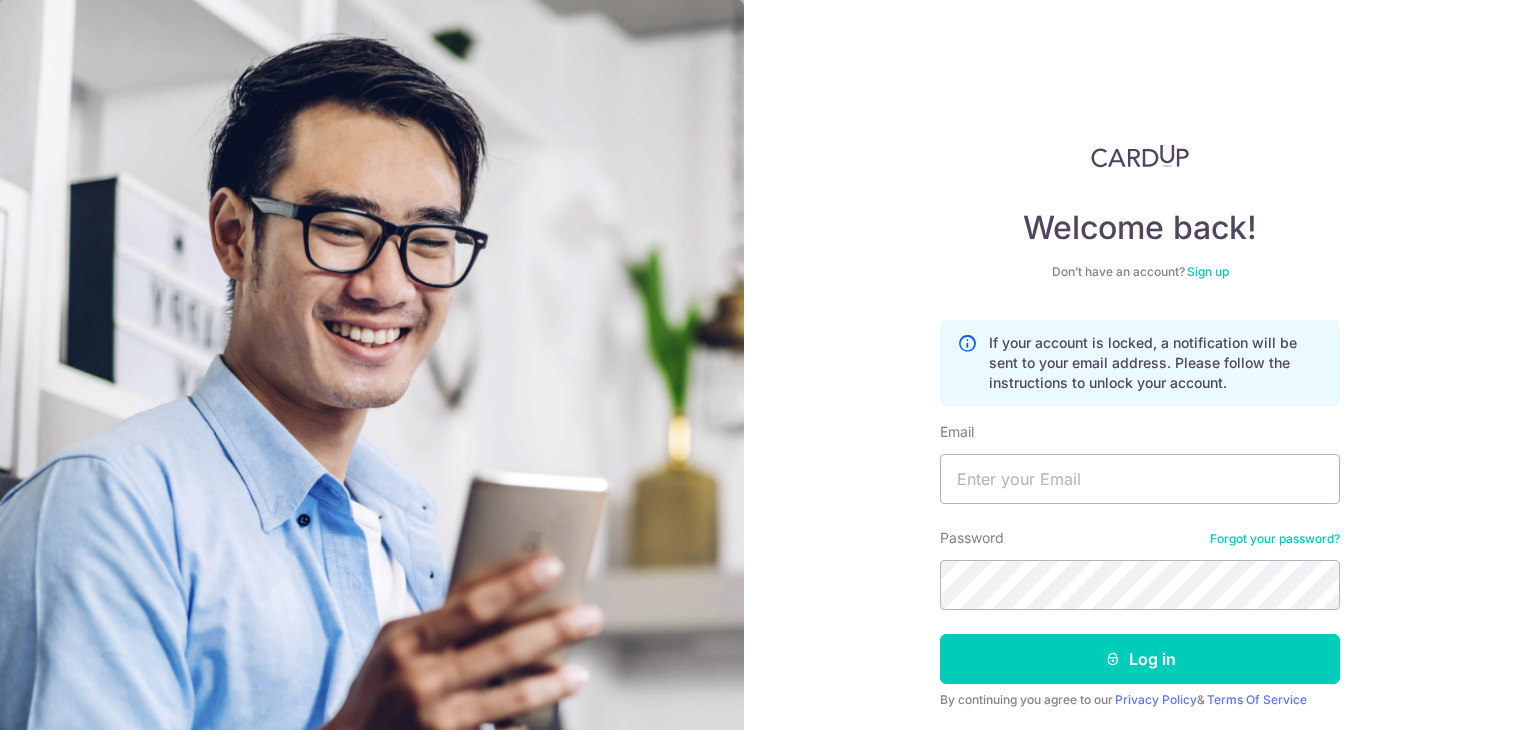 scroll, scrollTop: 0, scrollLeft: 0, axis: both 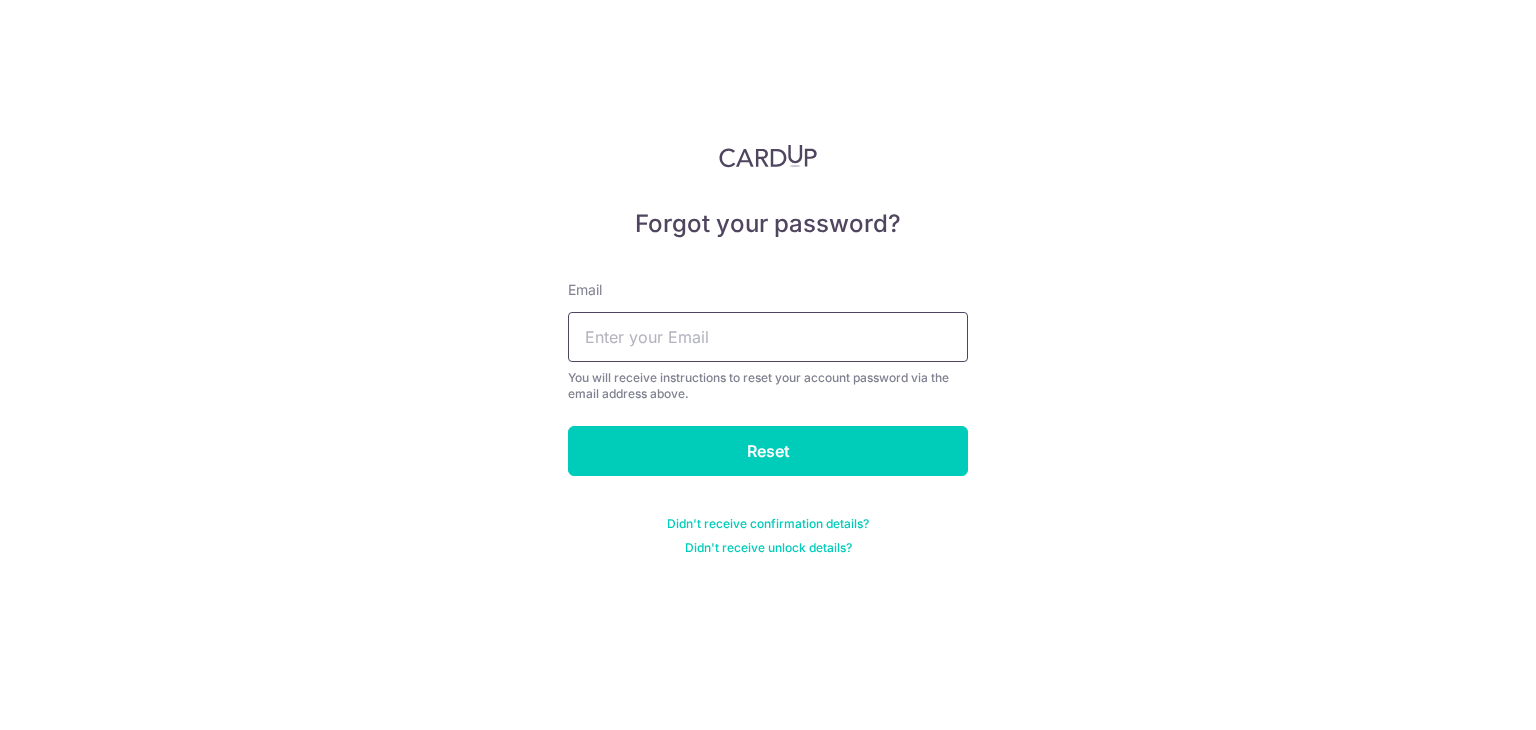 click at bounding box center (768, 337) 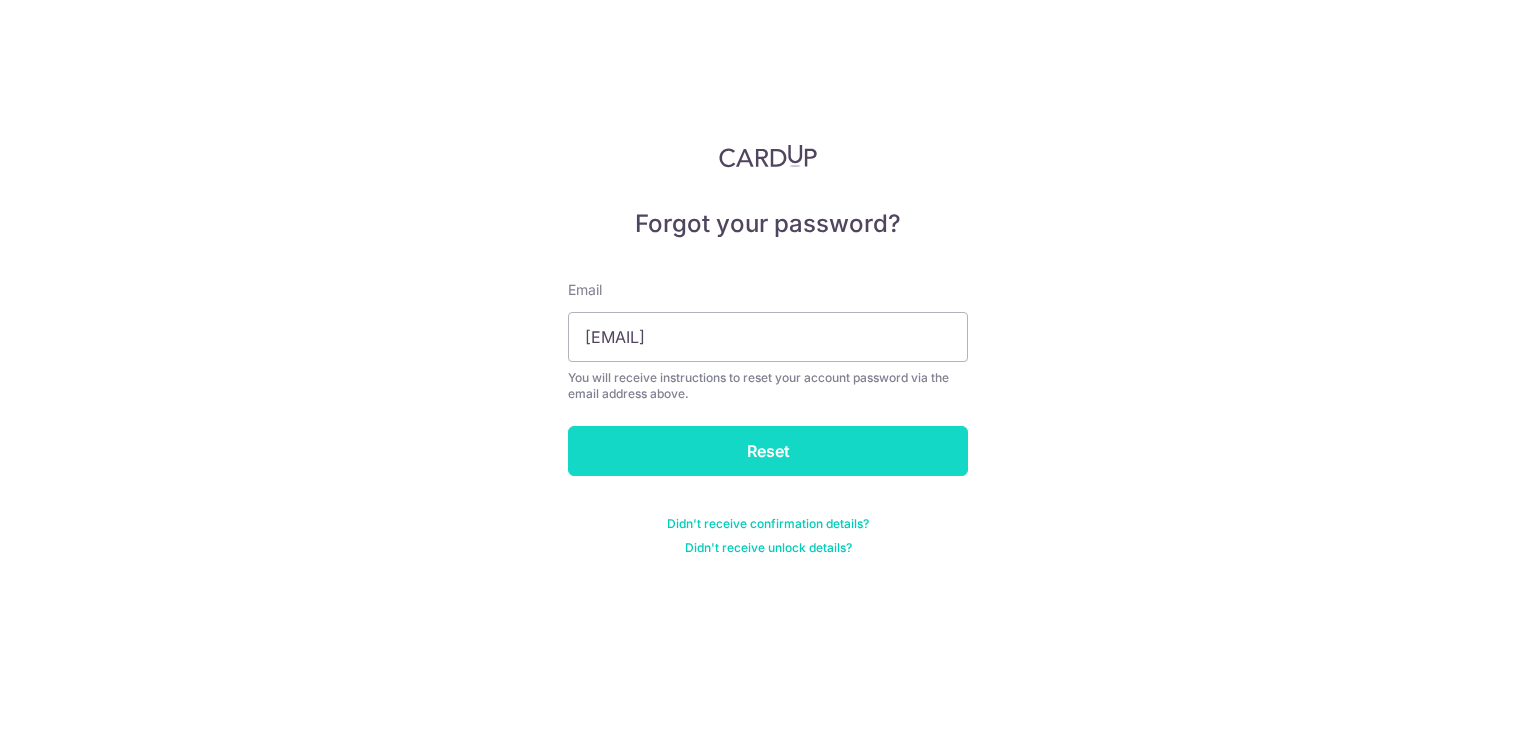 click on "Reset" at bounding box center (768, 451) 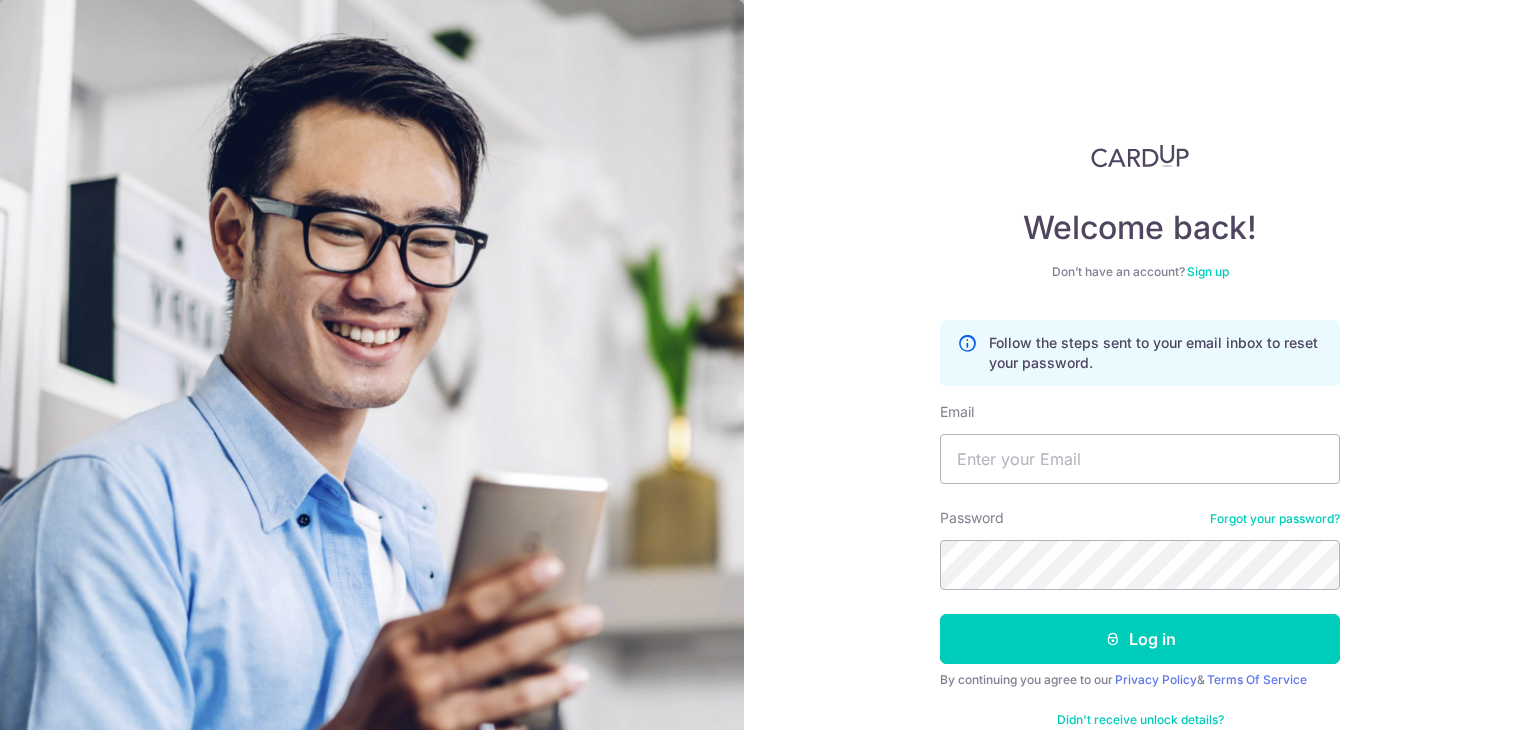 scroll, scrollTop: 0, scrollLeft: 0, axis: both 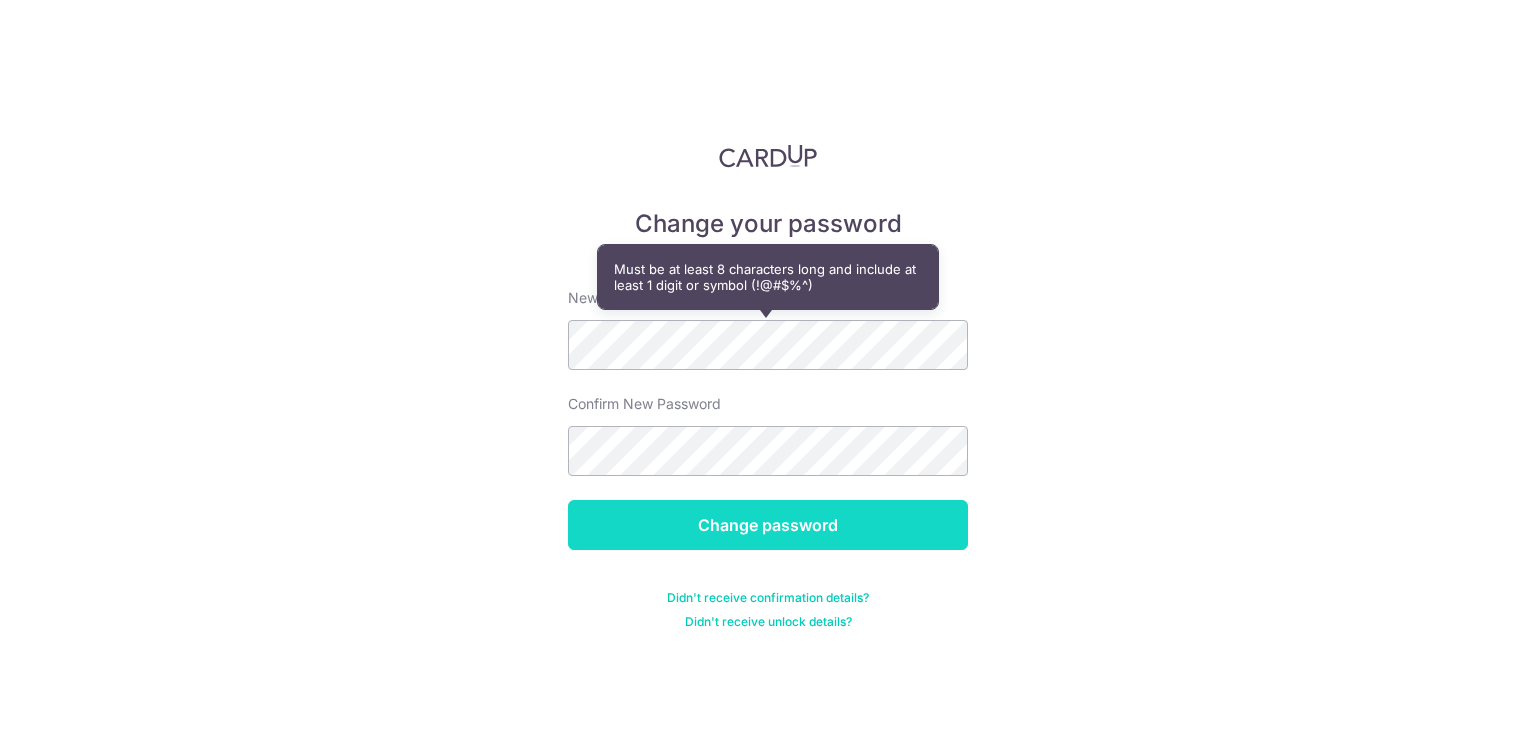 click on "Change password" at bounding box center [768, 525] 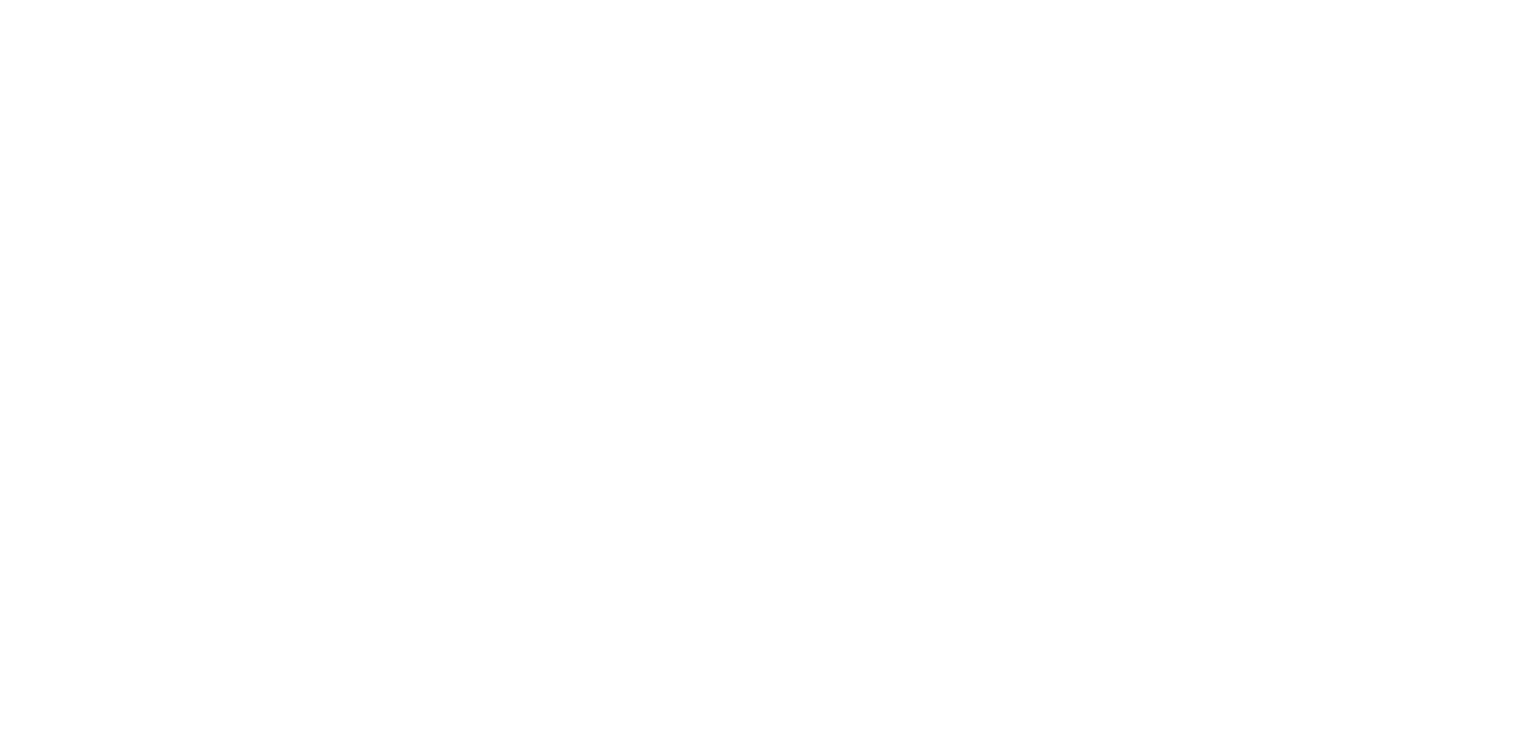 scroll, scrollTop: 0, scrollLeft: 0, axis: both 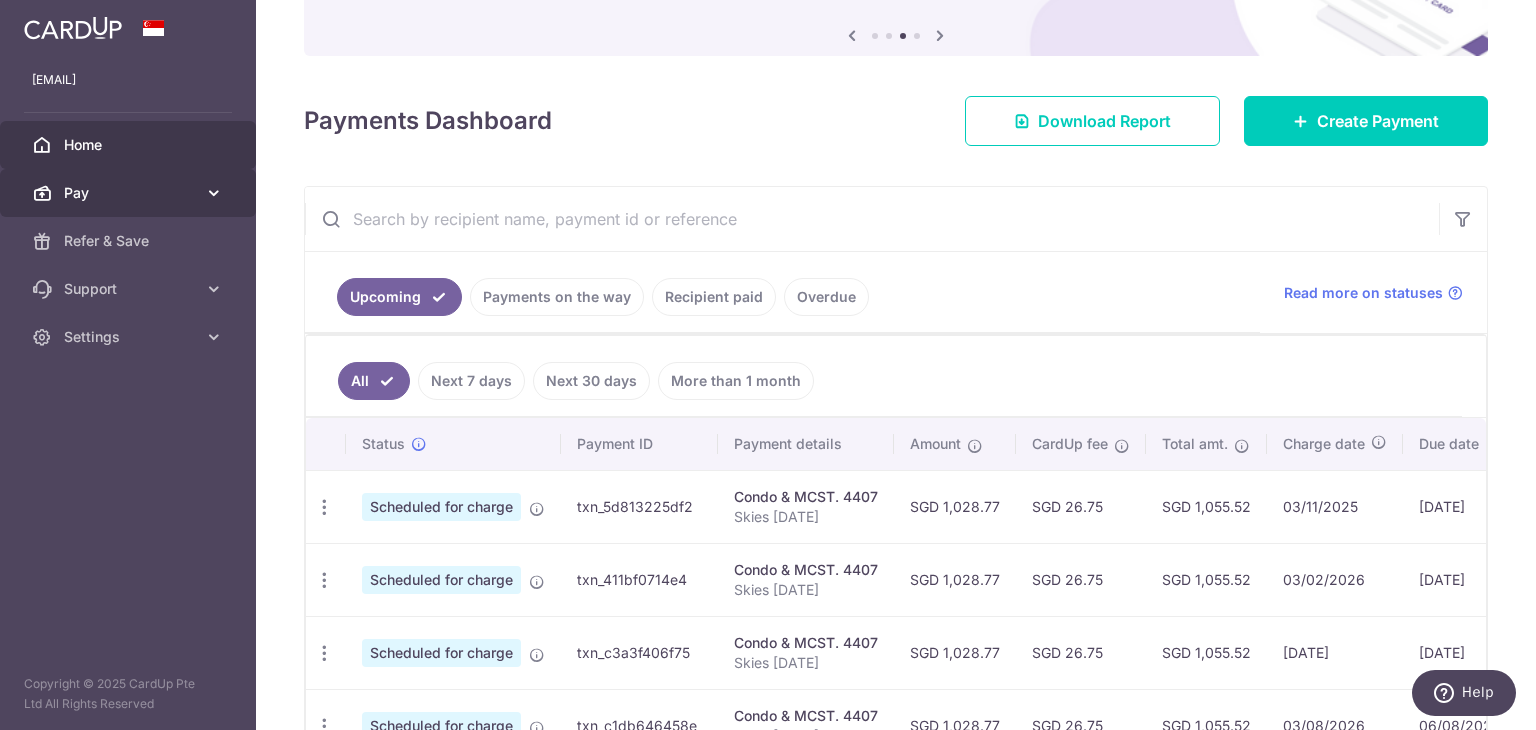 click on "Pay" at bounding box center [130, 193] 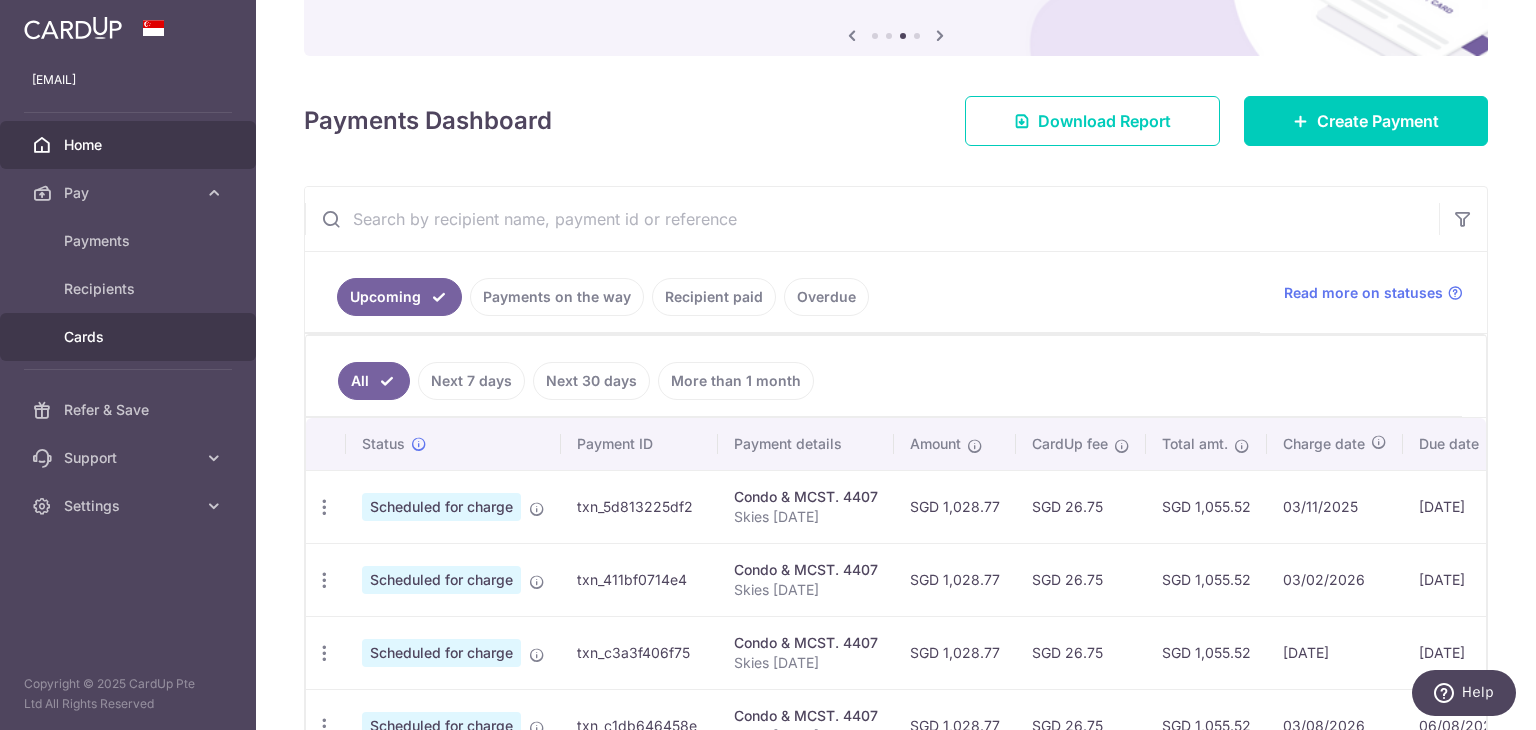 click on "Cards" at bounding box center (130, 337) 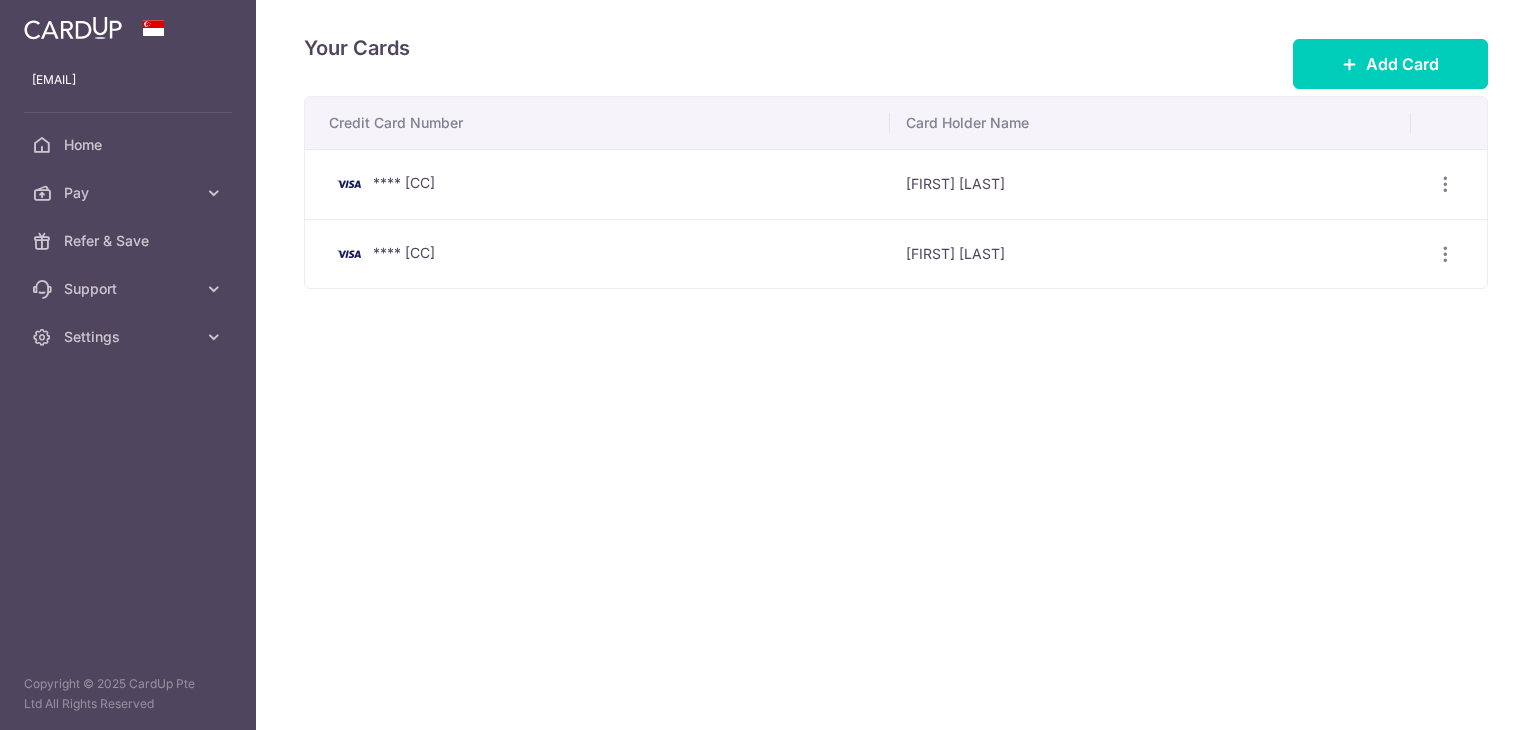scroll, scrollTop: 0, scrollLeft: 0, axis: both 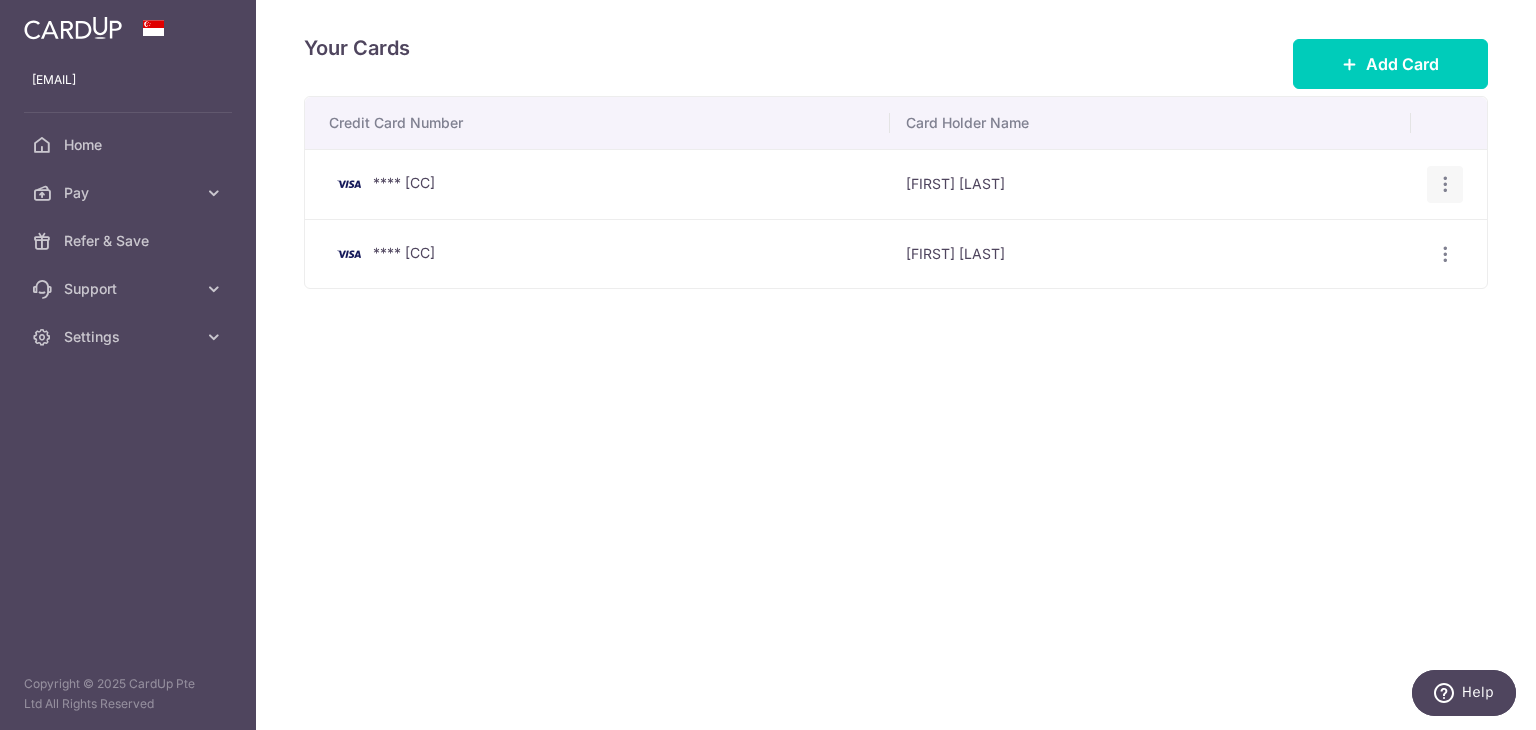 click at bounding box center [1445, 184] 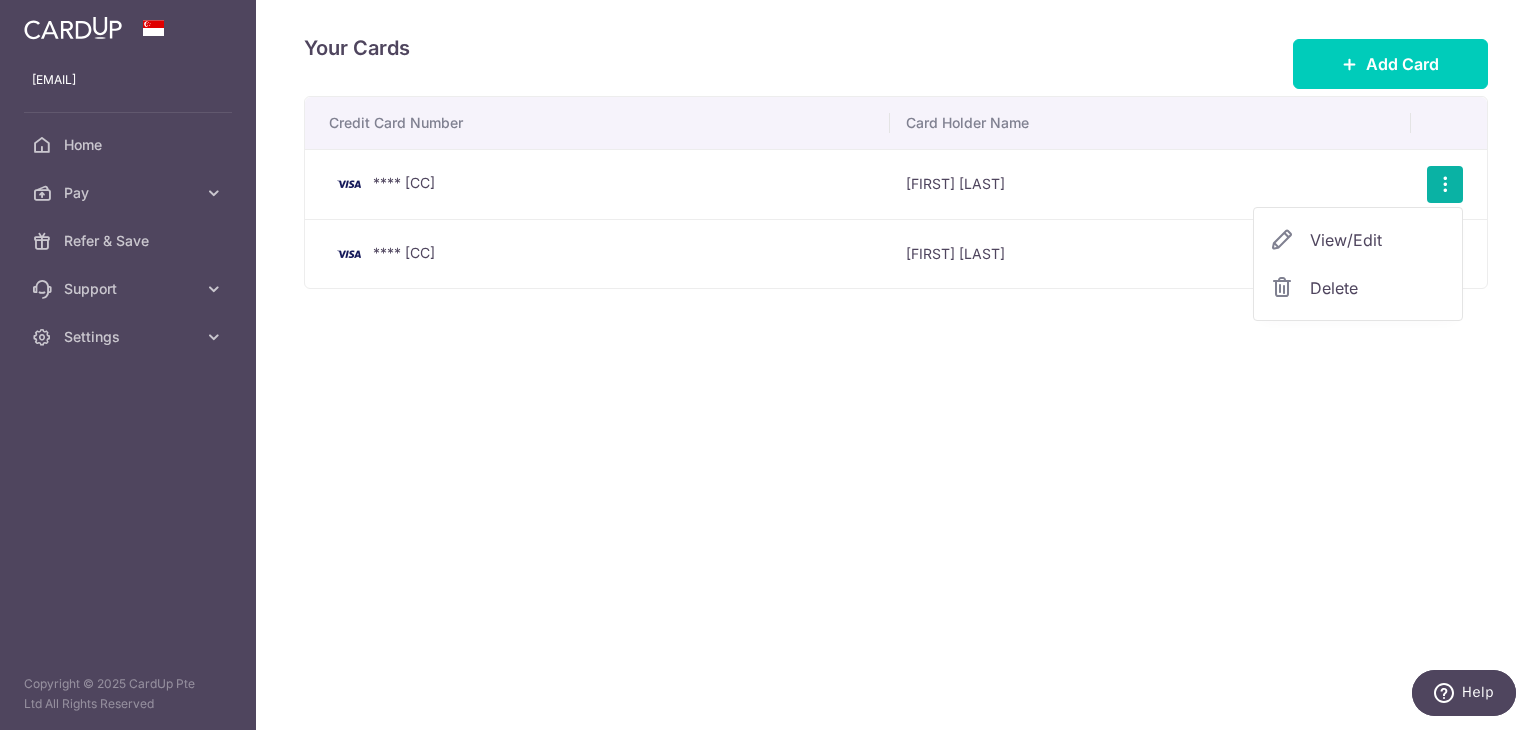 click on "Delete" at bounding box center (1378, 288) 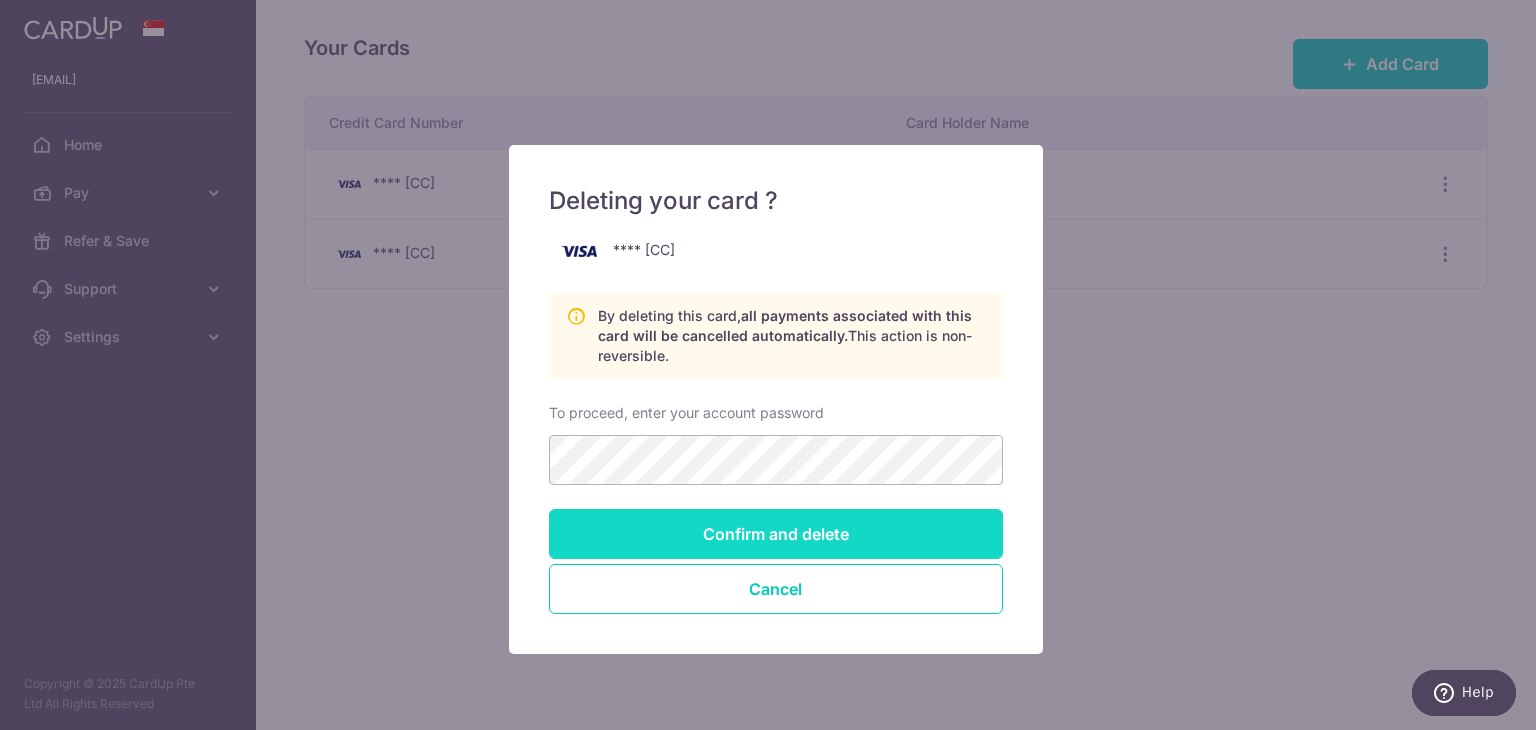 click on "Confirm and delete" at bounding box center [776, 534] 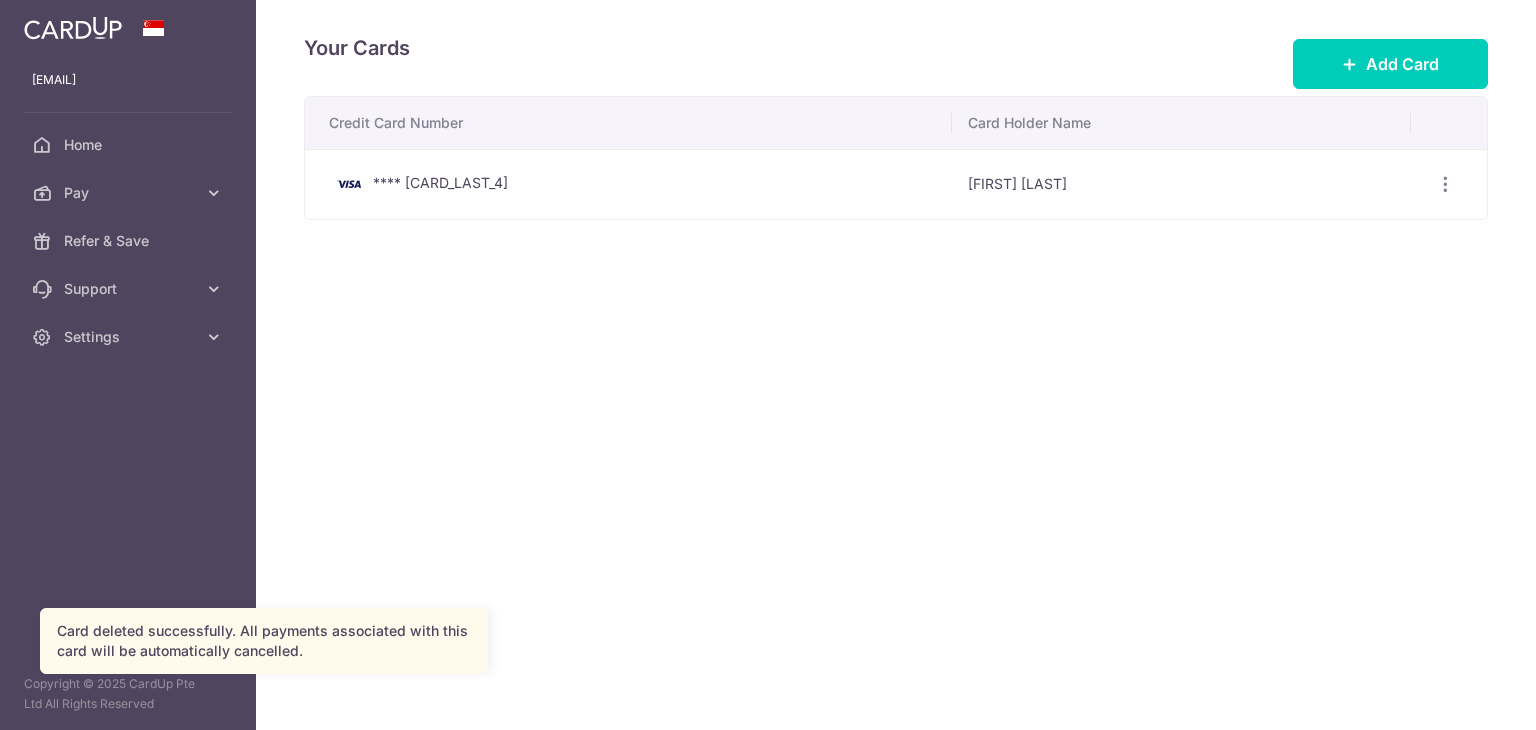 scroll, scrollTop: 0, scrollLeft: 0, axis: both 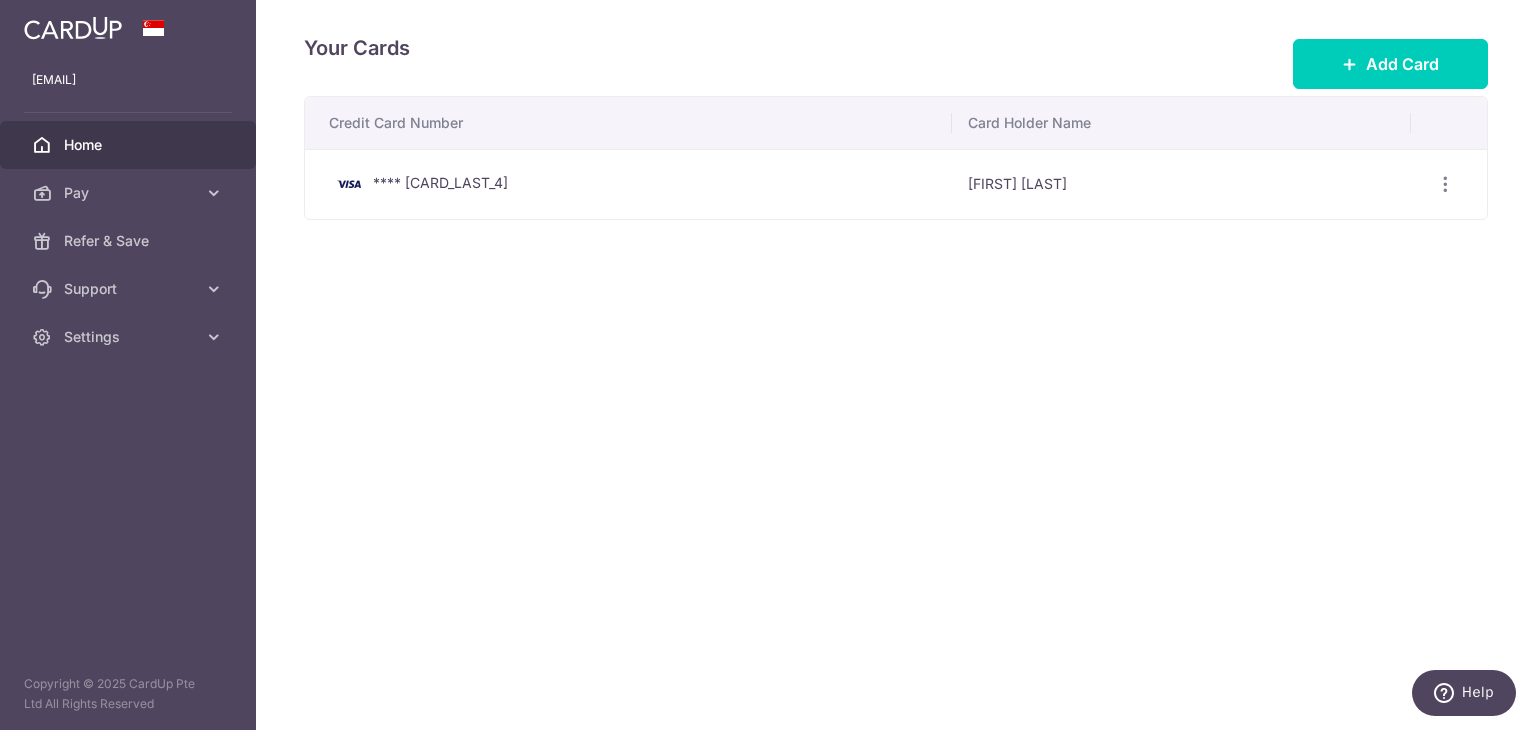 click on "Home" at bounding box center [130, 145] 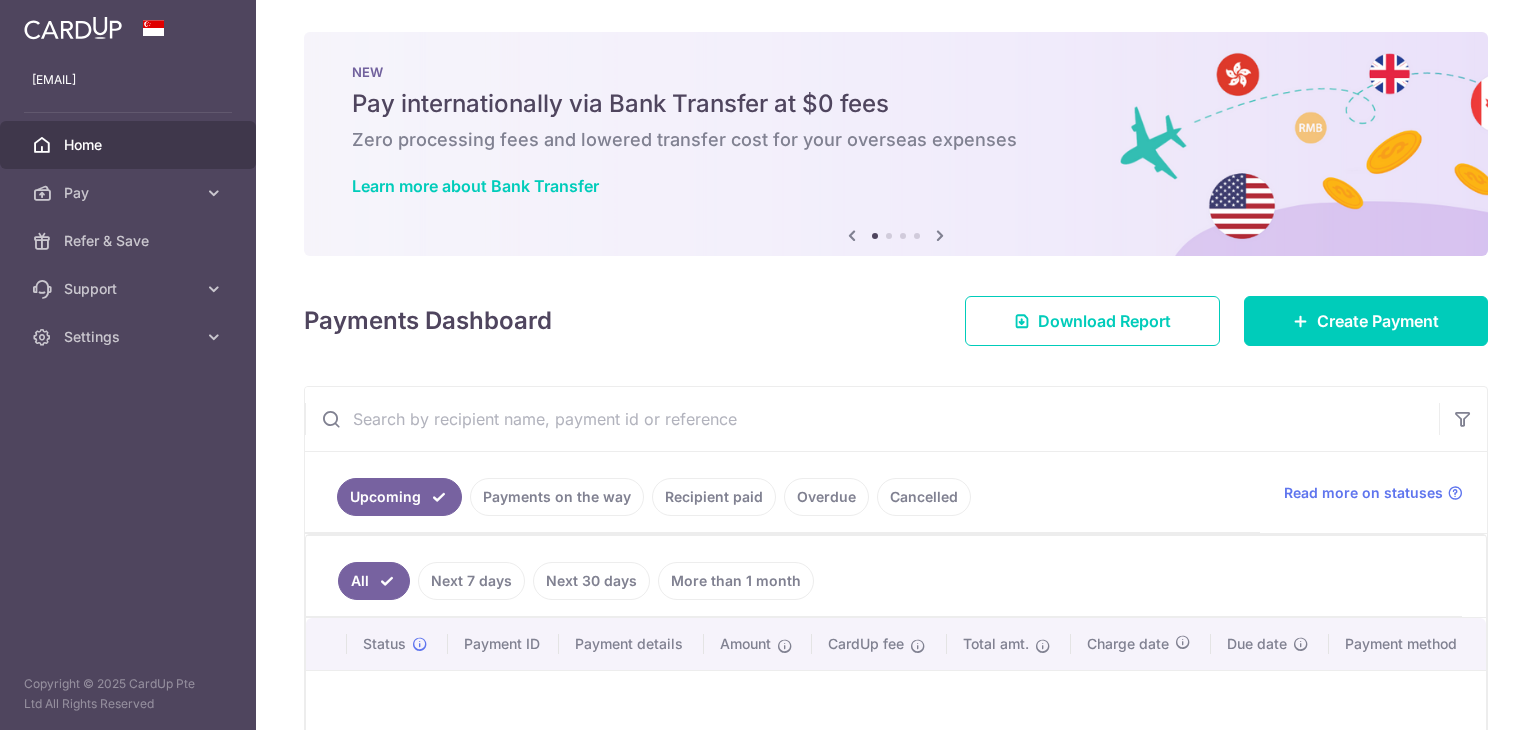 scroll, scrollTop: 0, scrollLeft: 0, axis: both 